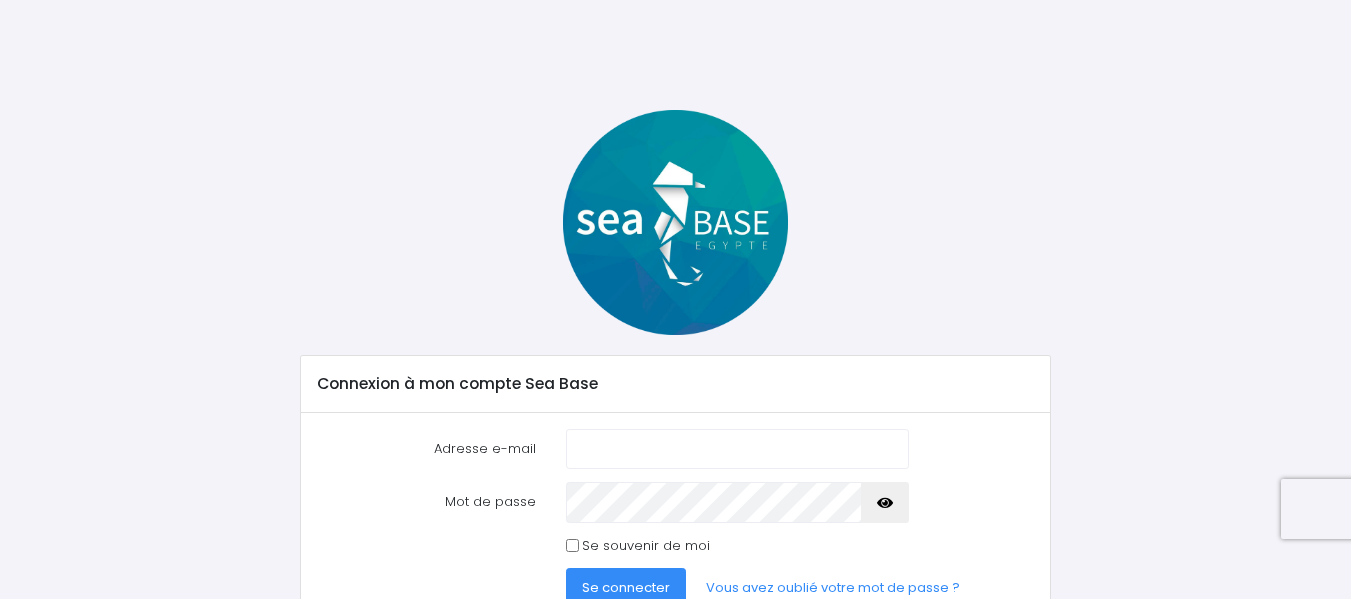 scroll, scrollTop: 0, scrollLeft: 0, axis: both 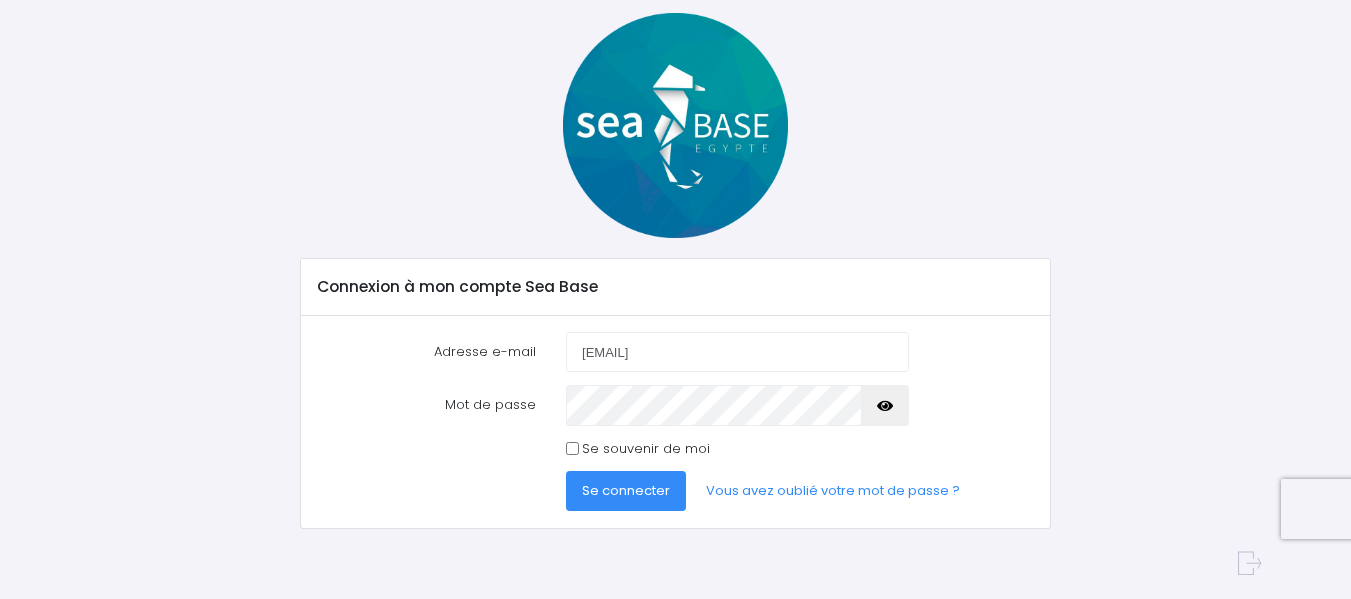 click on "Se connecter" at bounding box center [626, 490] 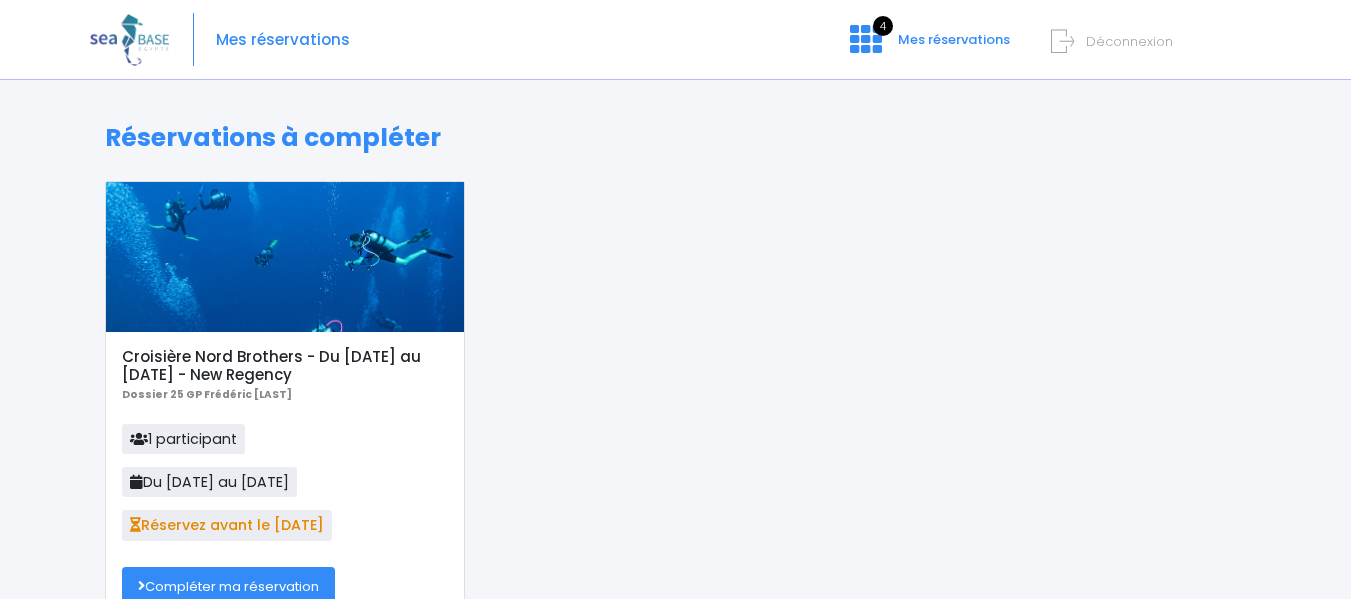 scroll, scrollTop: 0, scrollLeft: 0, axis: both 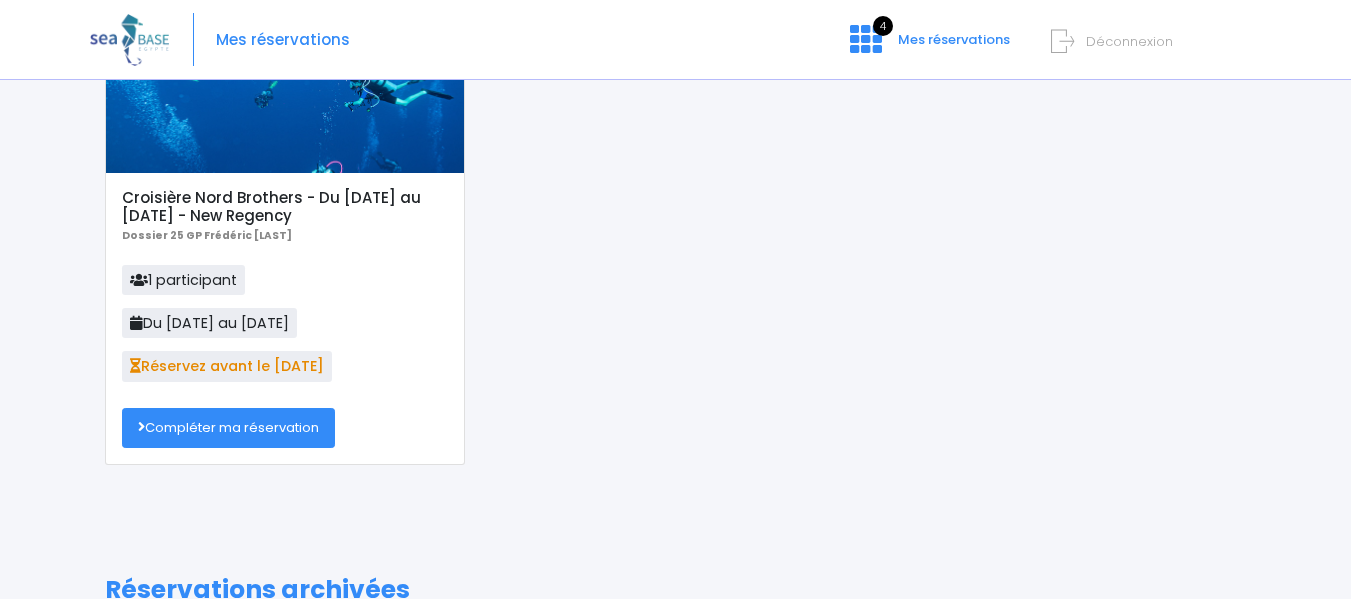 click on "Compléter ma réservation" at bounding box center [228, 428] 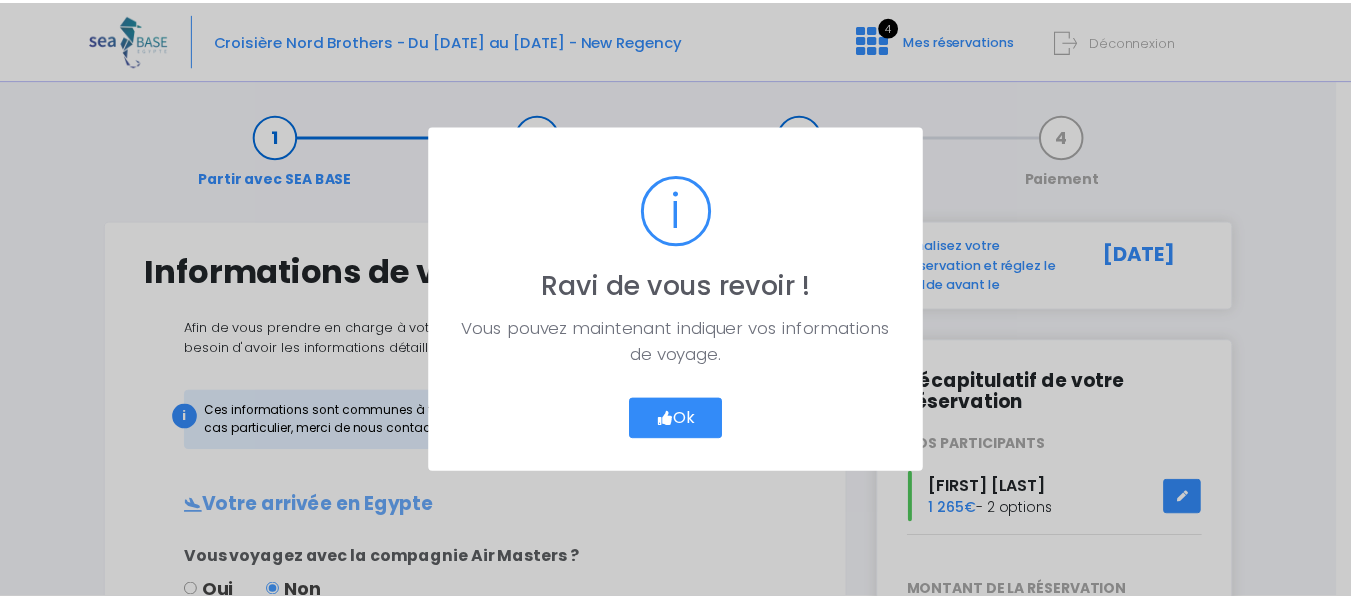 scroll, scrollTop: 0, scrollLeft: 0, axis: both 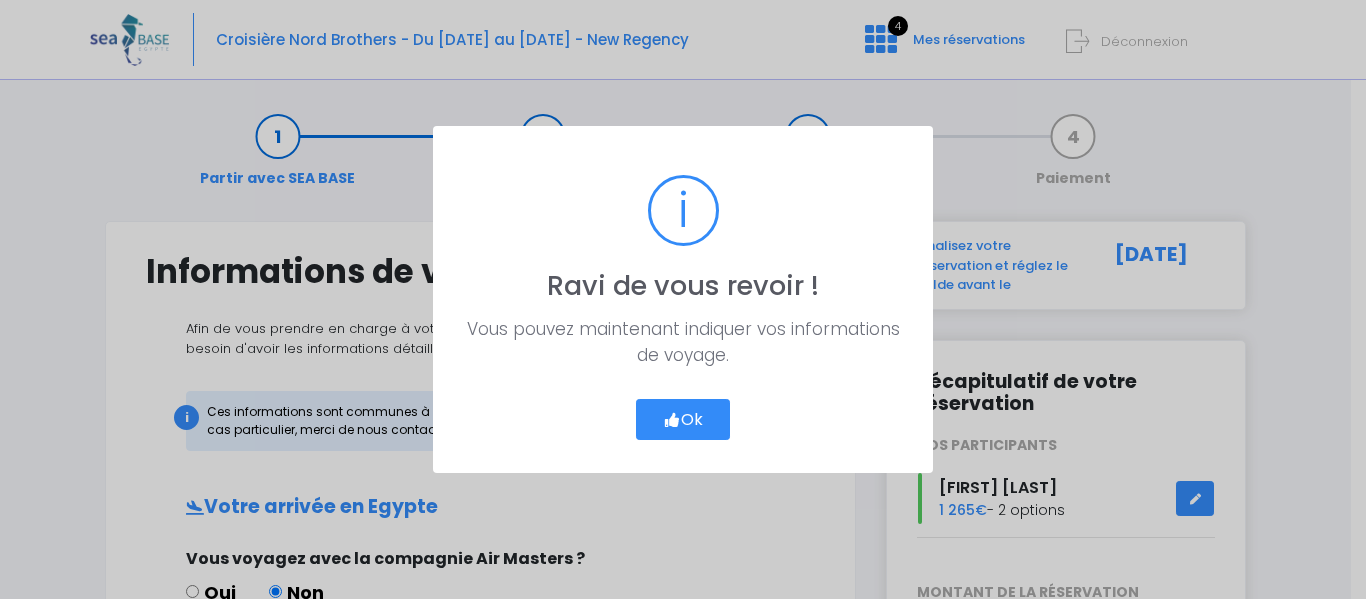 click on "Ok" at bounding box center [683, 420] 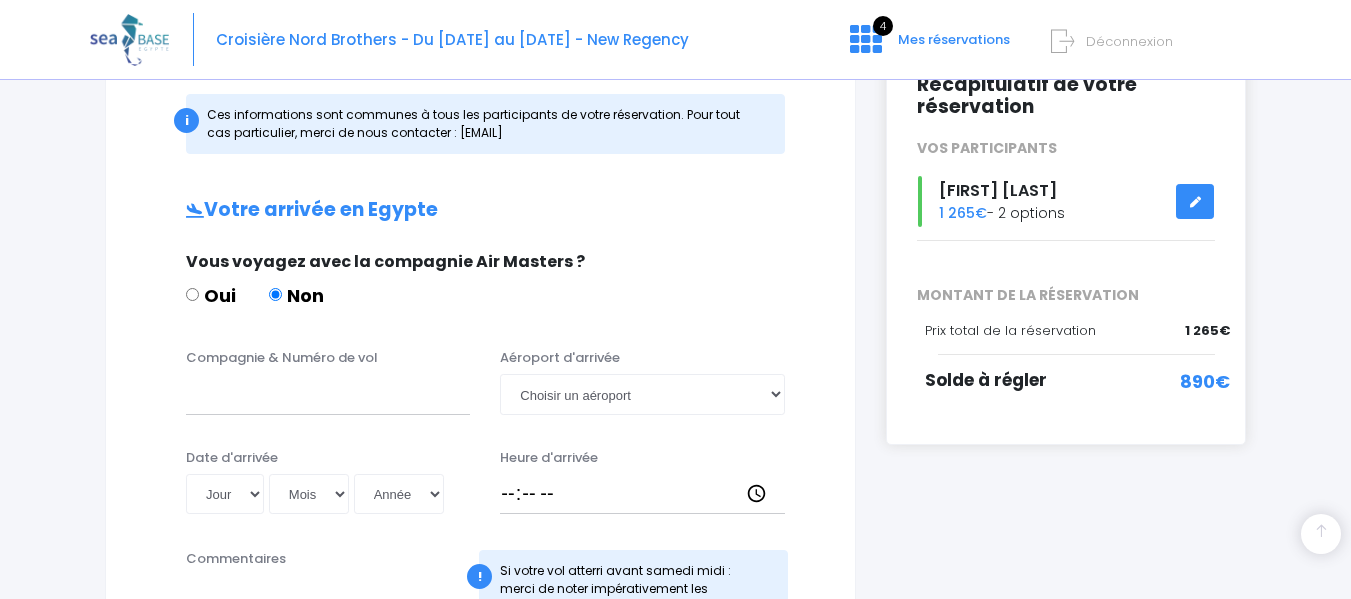 scroll, scrollTop: 331, scrollLeft: 0, axis: vertical 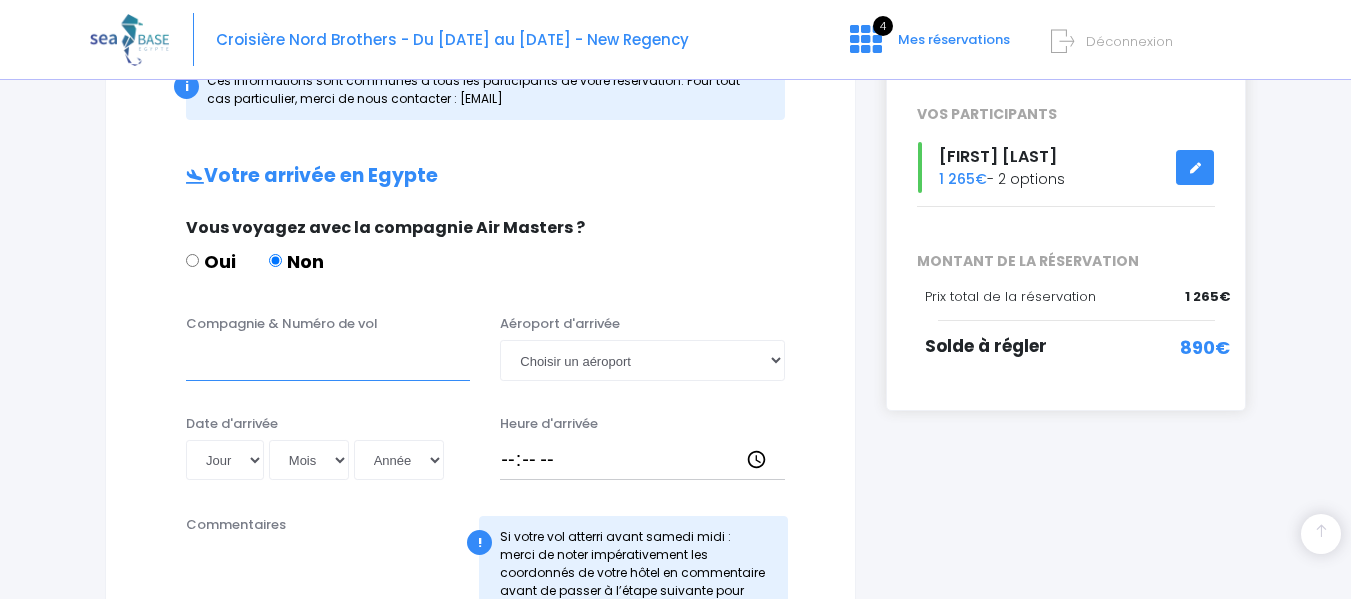 click on "Compagnie & Numéro de vol" at bounding box center (328, 360) 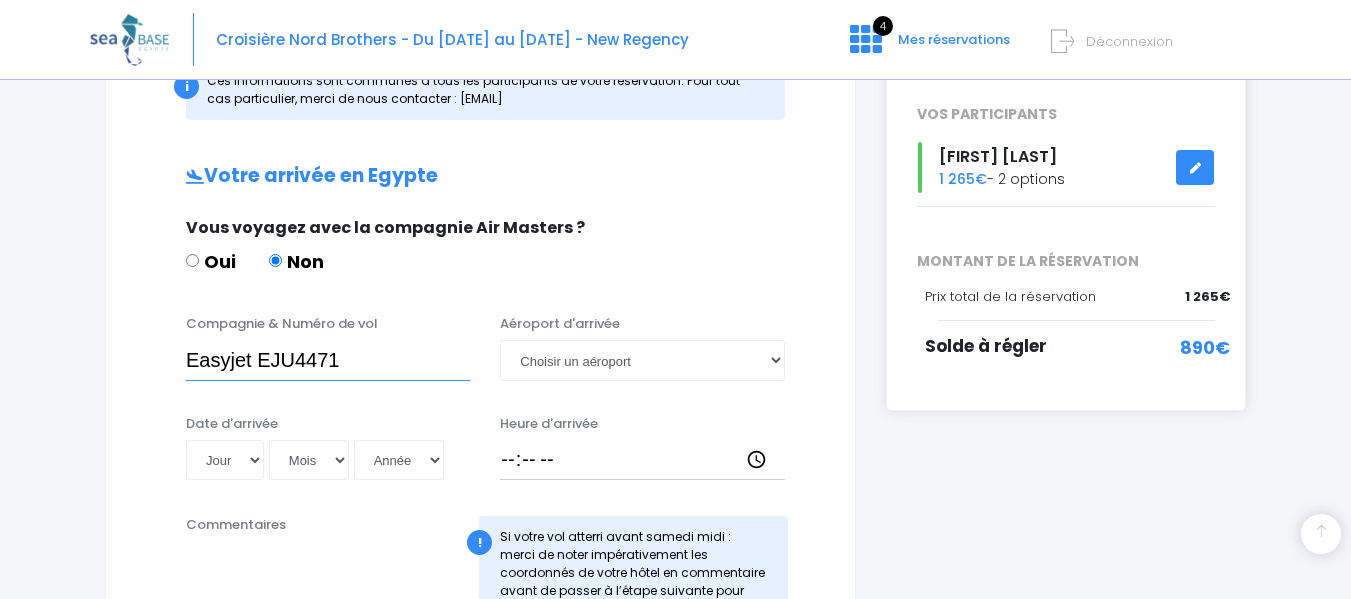 type on "Easyjet EJU4471" 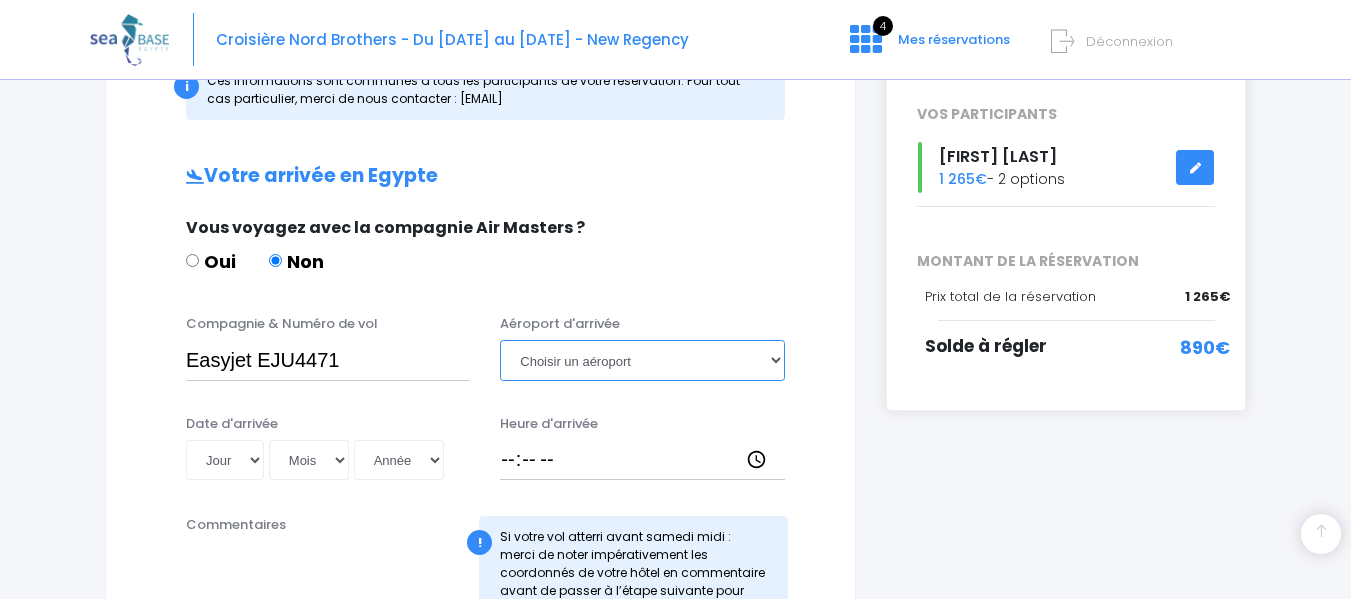click on "Choisir un aéroport
Hurghada
Marsa Alam" at bounding box center (642, 360) 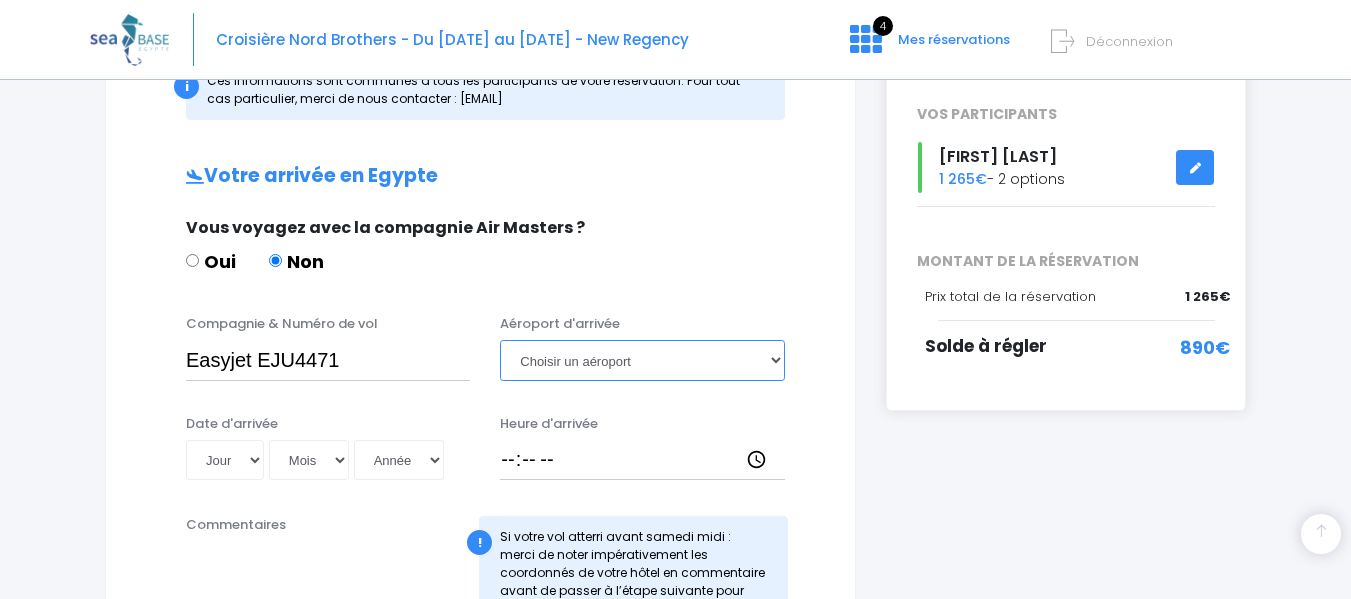 select on "Hurghada" 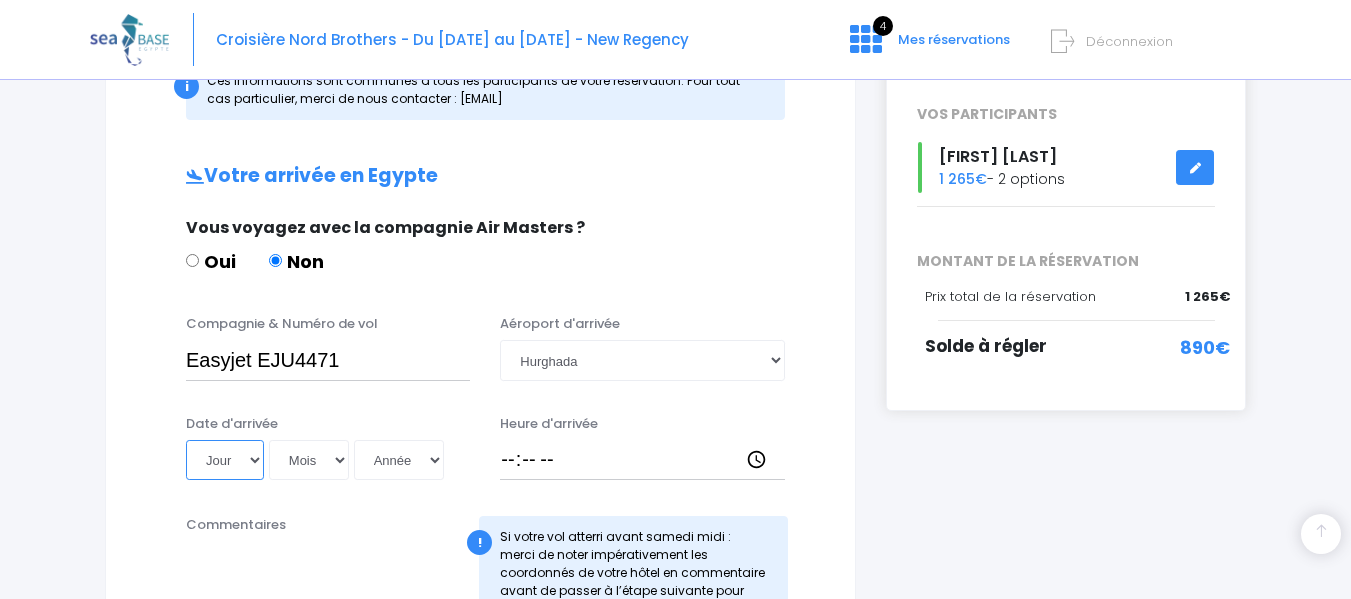 click on "Jour 01 02 03 04 05 06 07 08 09 10 11 12 13 14 15 16 17 18 19 20 21 22 23 24 25 26 27 28 29 30 31" at bounding box center (225, 460) 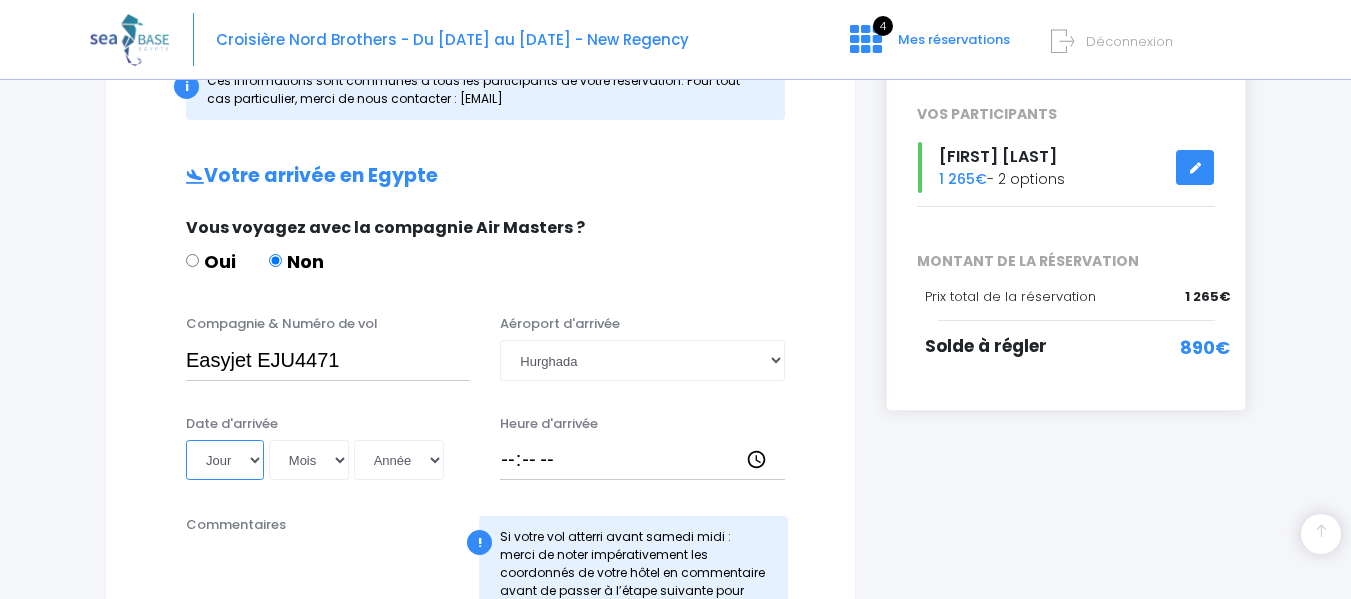 select on "18" 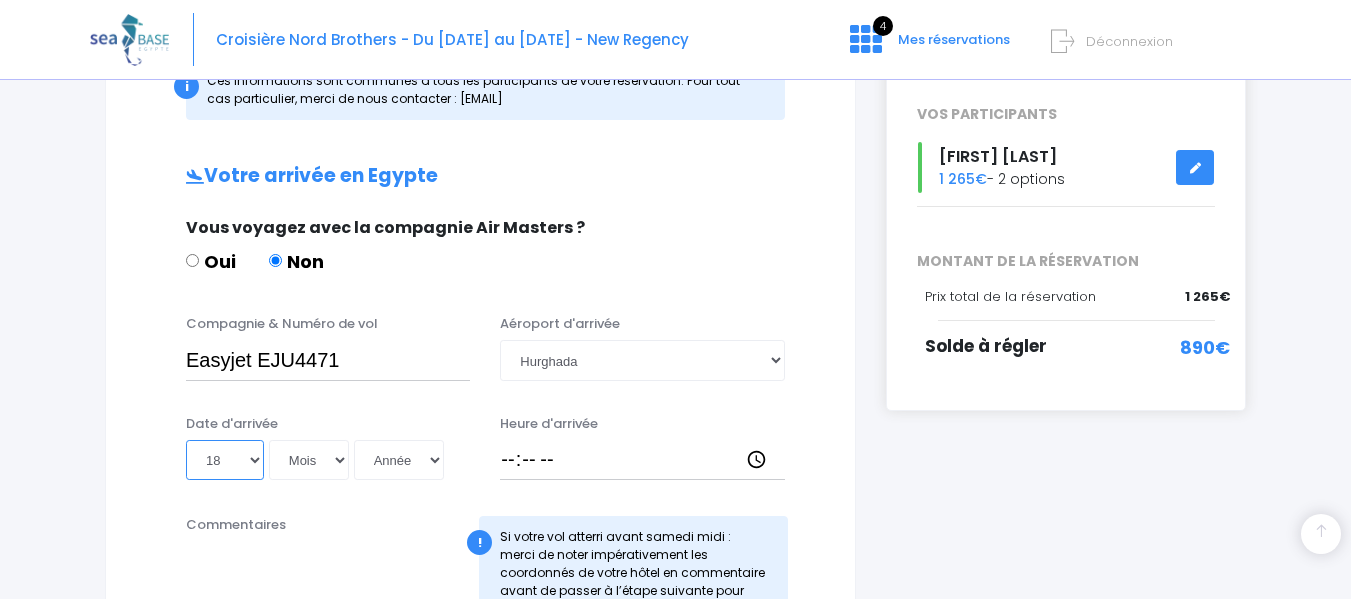 click on "Jour 01 02 03 04 05 06 07 08 09 10 11 12 13 14 15 16 17 18 19 20 21 22 23 24 25 26 27 28 29 30 31" at bounding box center [225, 460] 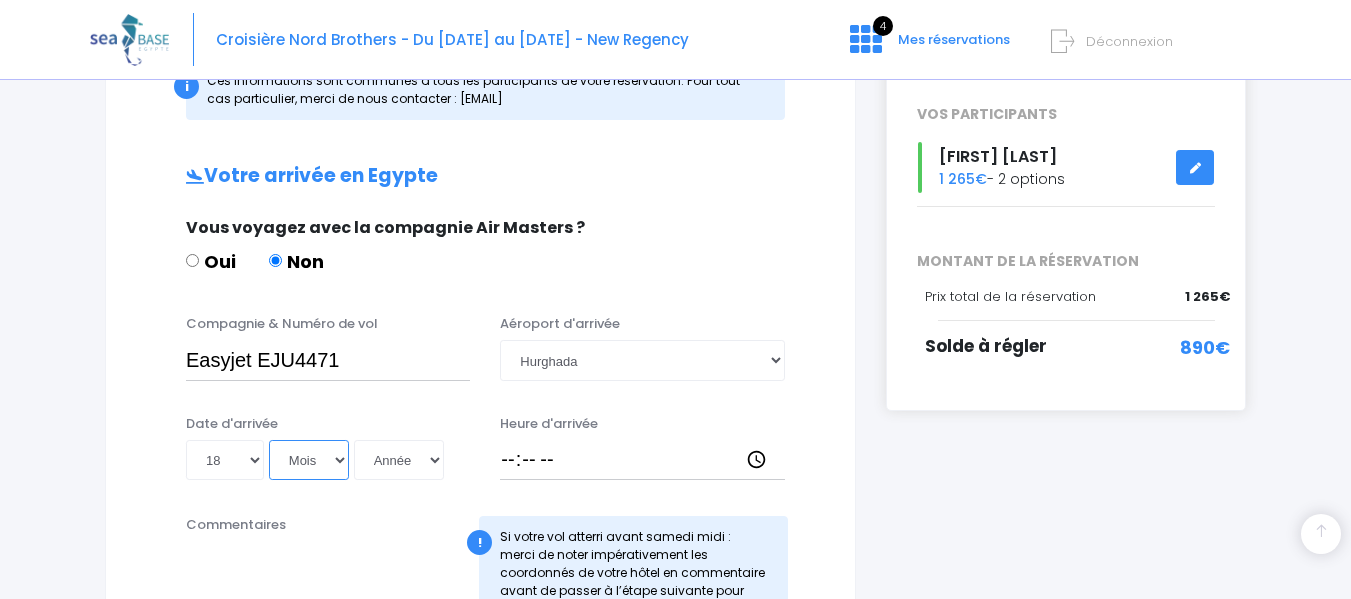click on "Mois 01 02 03 04 05 06 07 08 09 10 11 12" at bounding box center [309, 460] 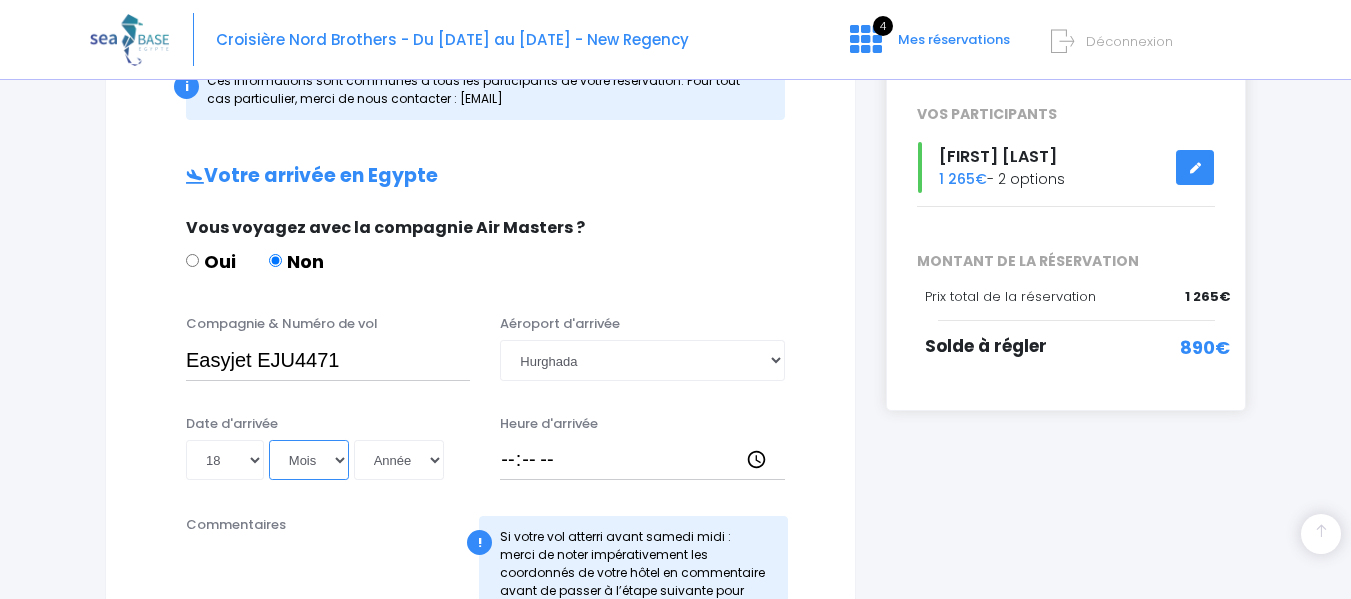 select on "10" 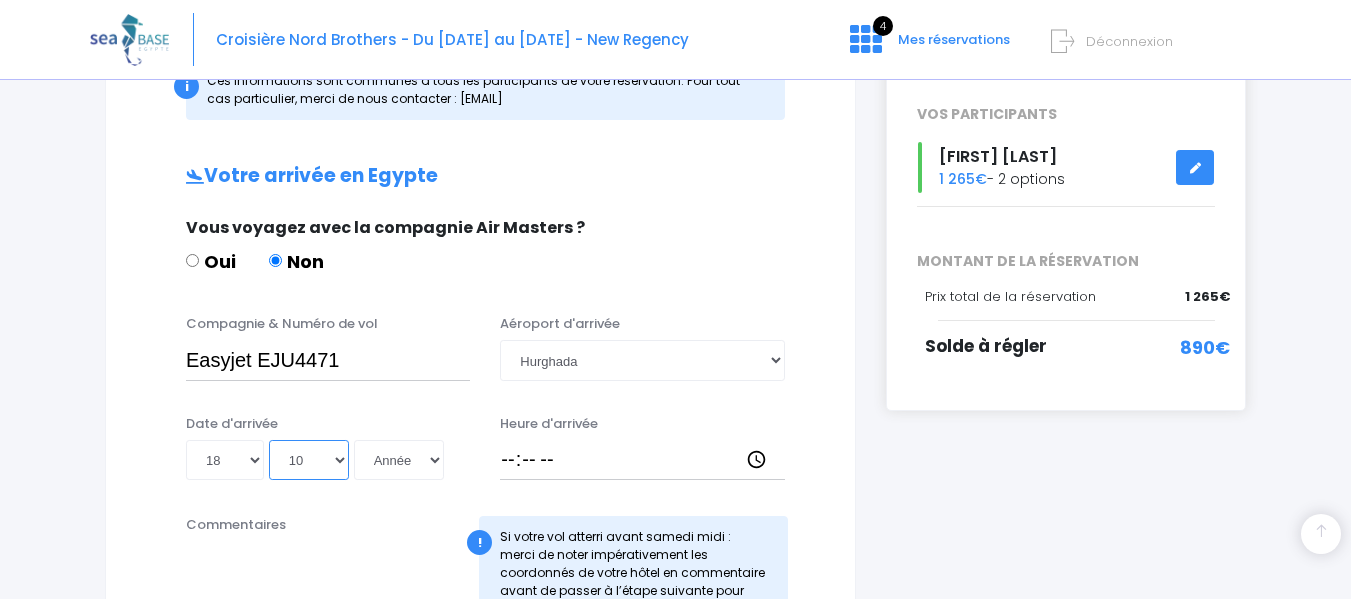 click on "Mois 01 02 03 04 05 06 07 08 09 10 11 12" at bounding box center [309, 460] 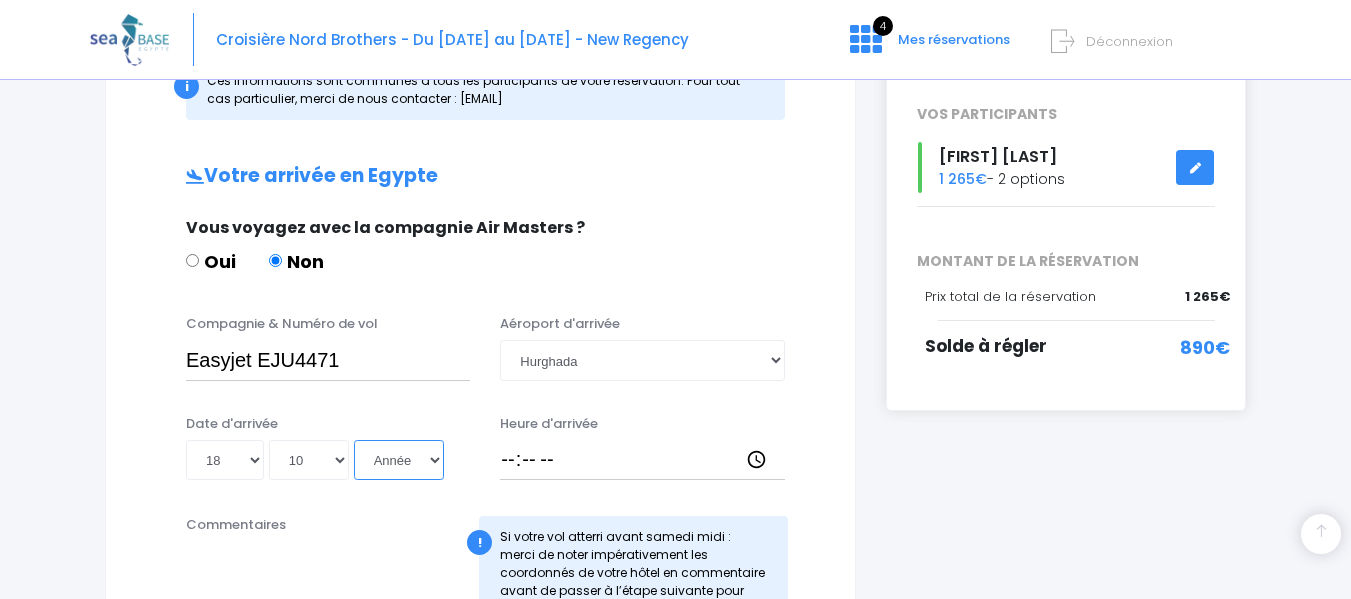 click on "Année 2045 2044 2043 2042 2041 2040 2039 2038 2037 2036 2035 2034 2033 2032 2031 2030 2029 2028 2027 2026 2025 2024 2023 2022 2021 2020 2019 2018 2017 2016 2015 2014 2013 2012 2011 2010 2009 2008 2007 2006 2005 2004 2003 2002 2001 2000 1999 1998 1997 1996 1995 1994 1993 1992 1991 1990 1989 1988 1987 1986 1985 1984 1983 1982 1981 1980 1979 1978 1977 1976 1975 1974 1973 1972 1971 1970 1969 1968 1967 1966 1965 1964 1963 1962 1961 1960 1959 1958 1957 1956 1955 1954 1953 1952 1951 1950 1949 1948 1947 1946 1945 1944 1943 1942 1941 1940 1939 1938 1937 1936 1935 1934 1933 1932 1931 1930 1929 1928 1927 1926 1925 1924 1923 1922 1921 1920 1919 1918 1917 1916 1915 1914 1913 1912 1911 1910 1909 1908 1907 1906 1905 1904 1903 1902 1901 1900" at bounding box center (399, 460) 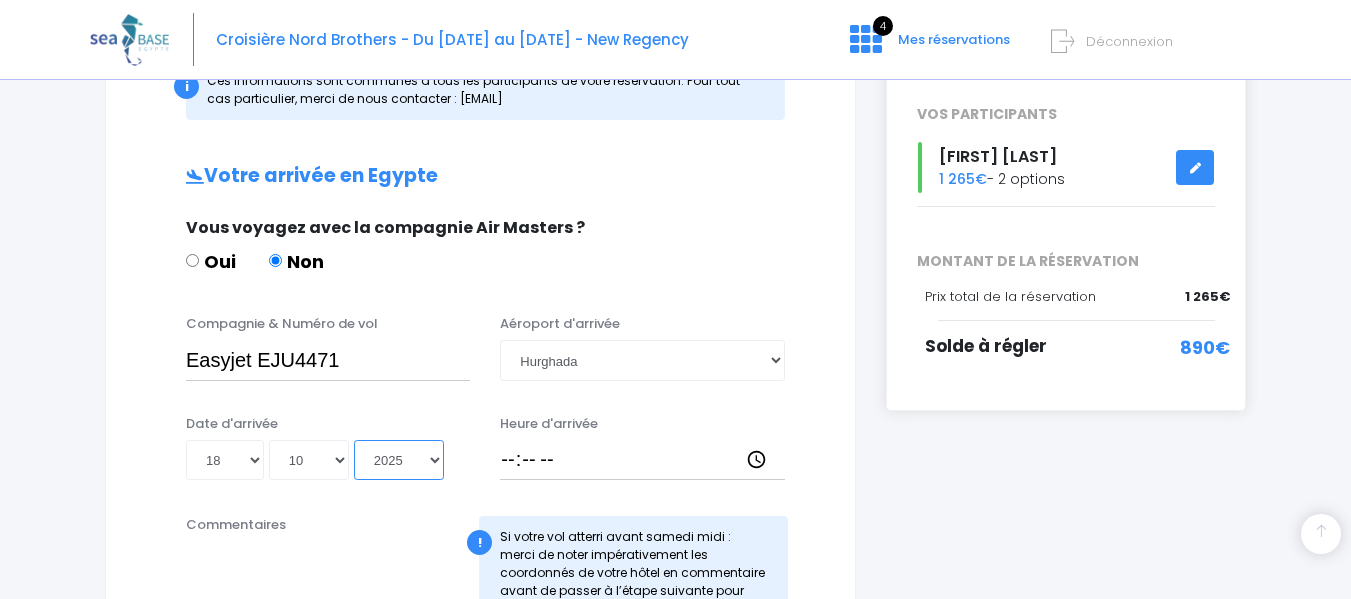 click on "Année 2045 2044 2043 2042 2041 2040 2039 2038 2037 2036 2035 2034 2033 2032 2031 2030 2029 2028 2027 2026 2025 2024 2023 2022 2021 2020 2019 2018 2017 2016 2015 2014 2013 2012 2011 2010 2009 2008 2007 2006 2005 2004 2003 2002 2001 2000 1999 1998 1997 1996 1995 1994 1993 1992 1991 1990 1989 1988 1987 1986 1985 1984 1983 1982 1981 1980 1979 1978 1977 1976 1975 1974 1973 1972 1971 1970 1969 1968 1967 1966 1965 1964 1963 1962 1961 1960 1959 1958 1957 1956 1955 1954 1953 1952 1951 1950 1949 1948 1947 1946 1945 1944 1943 1942 1941 1940 1939 1938 1937 1936 1935 1934 1933 1932 1931 1930 1929 1928 1927 1926 1925 1924 1923 1922 1921 1920 1919 1918 1917 1916 1915 1914 1913 1912 1911 1910 1909 1908 1907 1906 1905 1904 1903 1902 1901 1900" at bounding box center (399, 460) 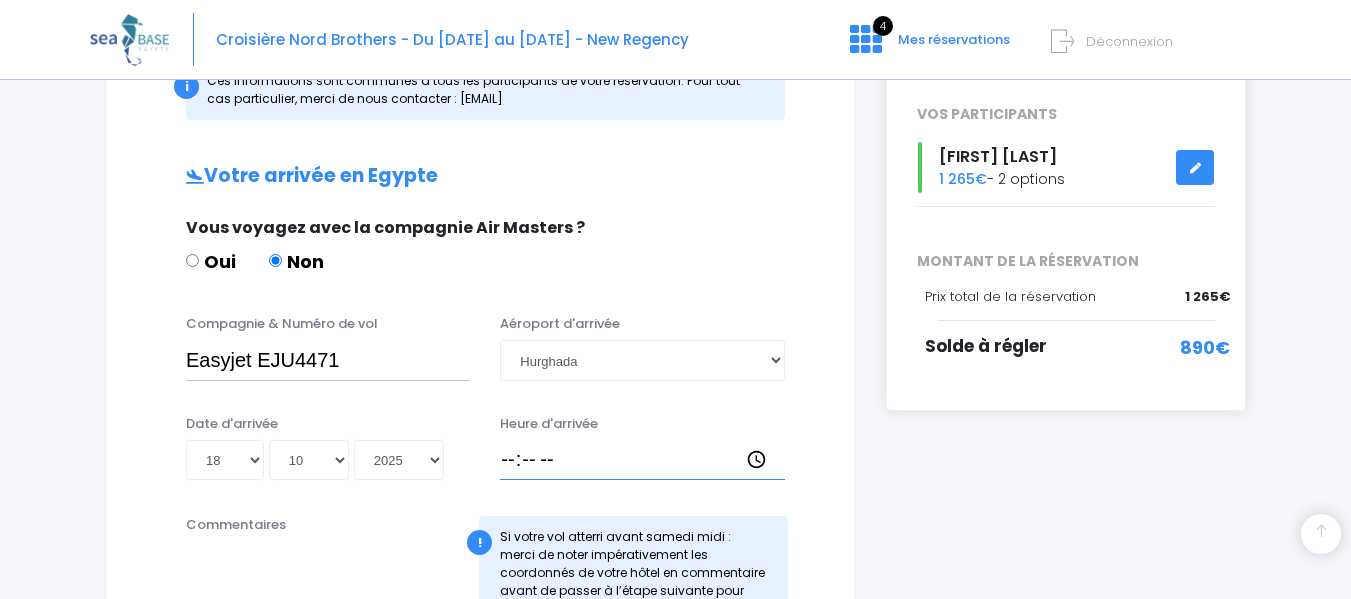 click on "Heure d'arrivée" at bounding box center [642, 460] 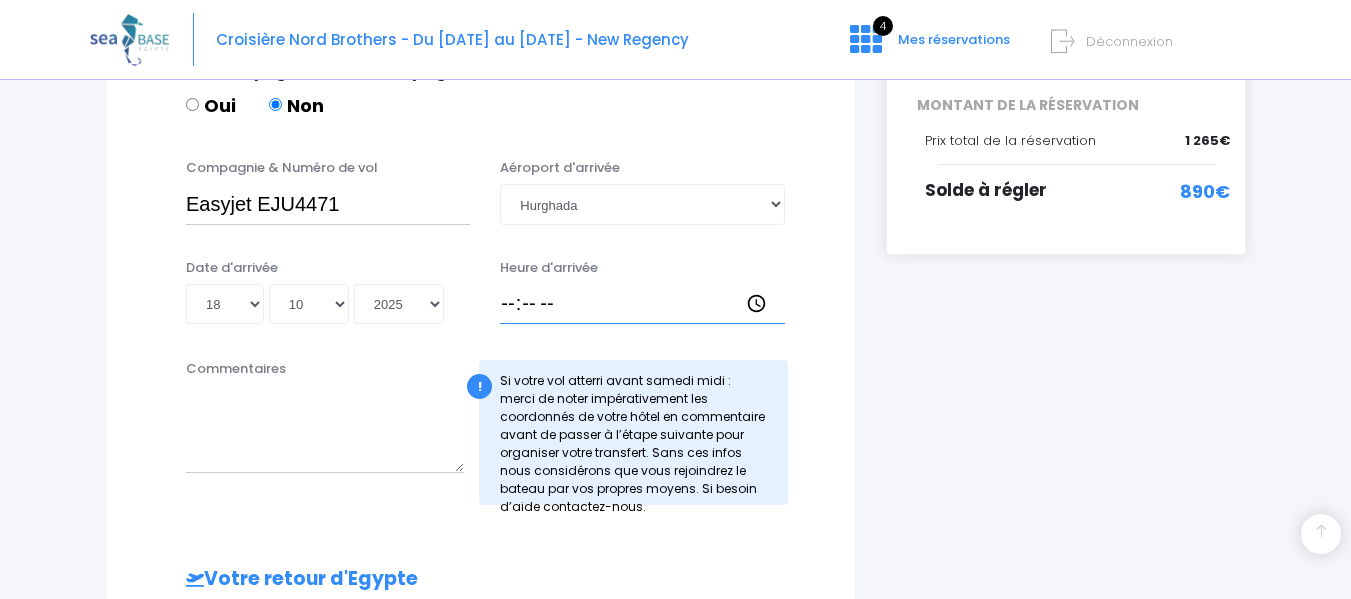 scroll, scrollTop: 496, scrollLeft: 0, axis: vertical 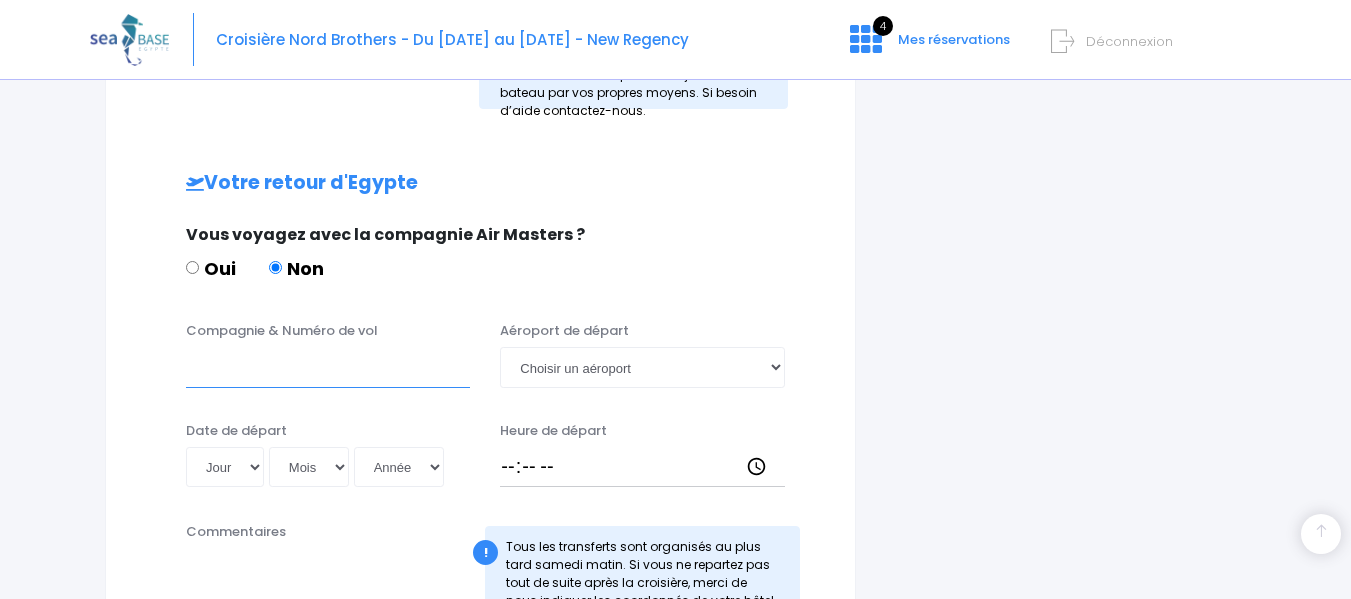 click on "Compagnie & Numéro de vol" at bounding box center (328, 367) 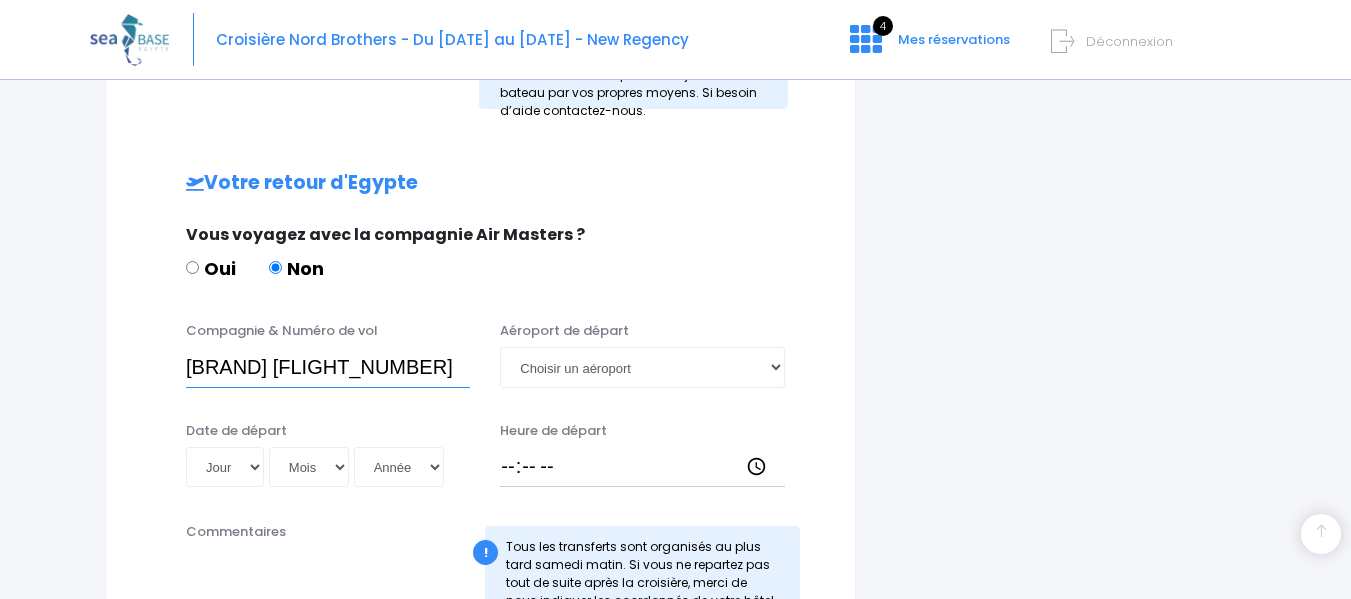 type on "EasyJet EJU4472" 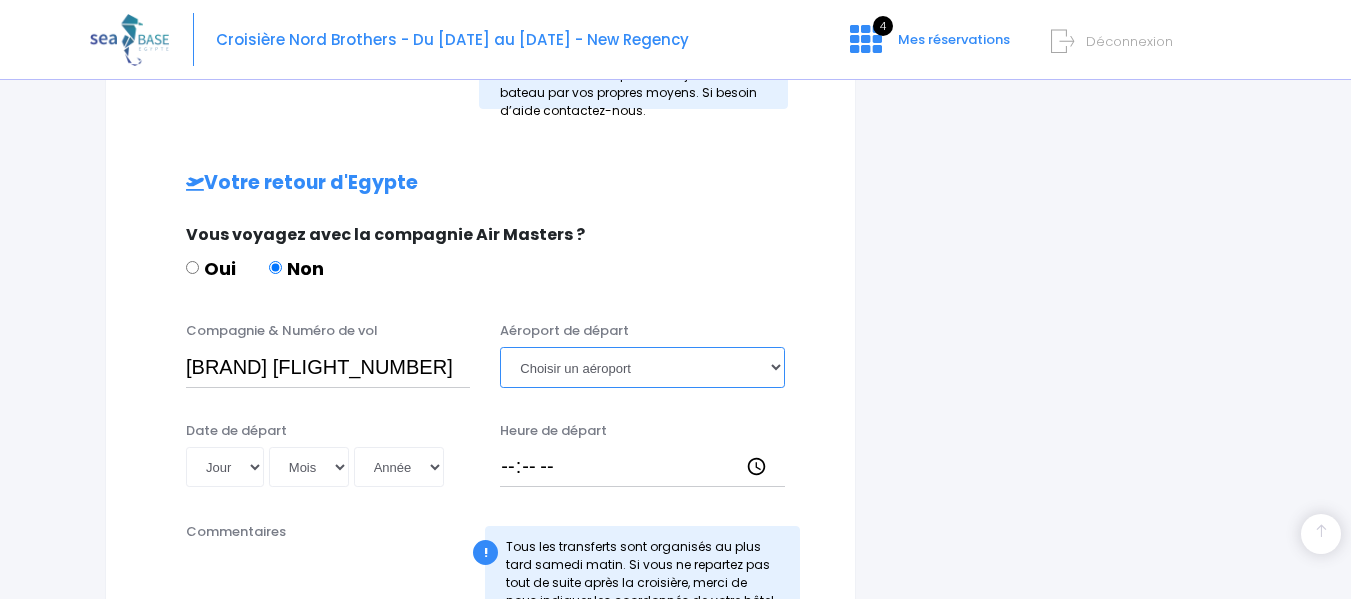 click on "Choisir un aéroport
Hurghada
Marsa Alam" at bounding box center (642, 367) 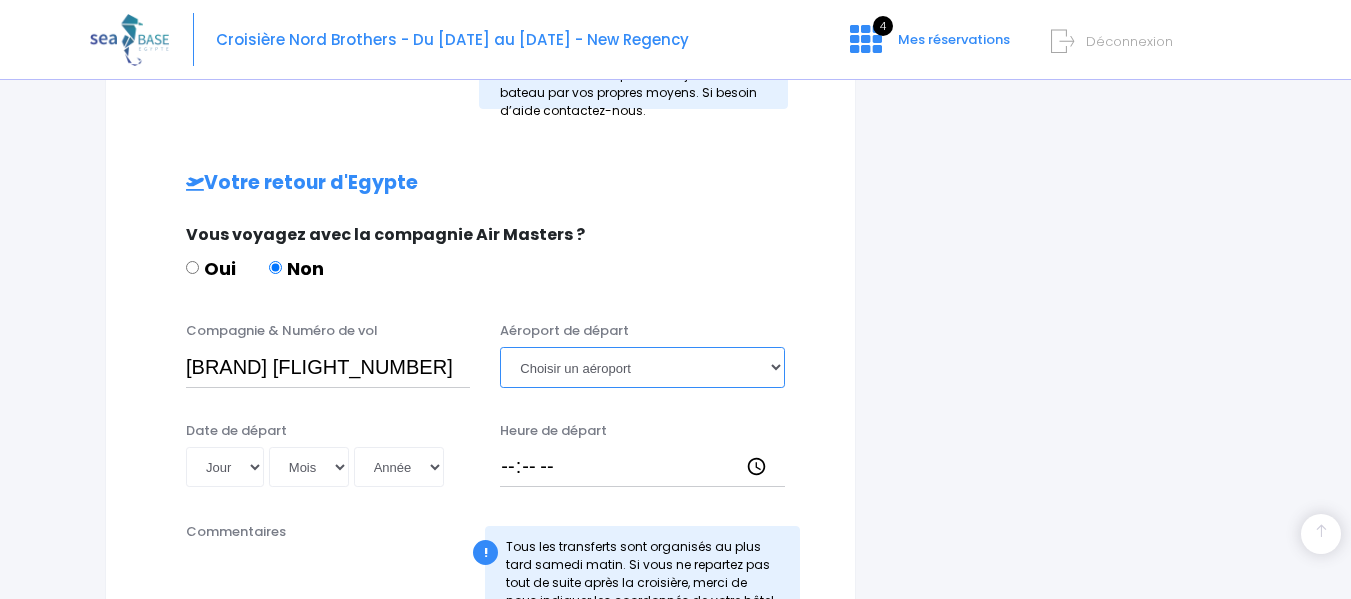 select on "Hurghada" 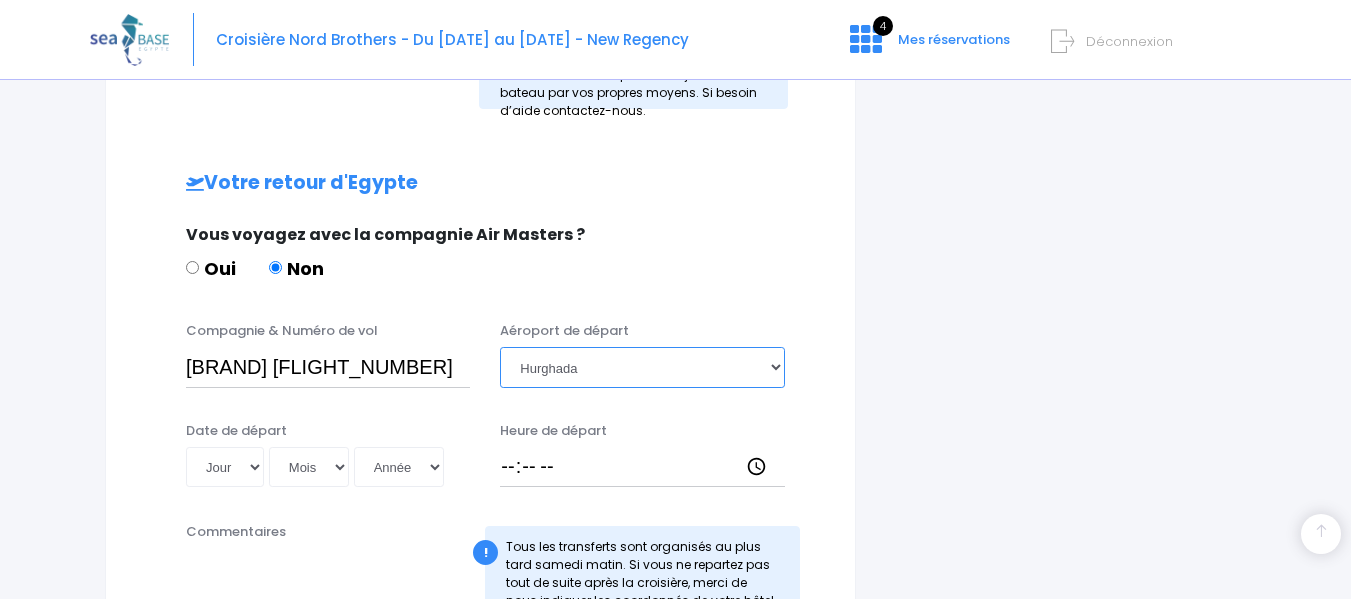 click on "Choisir un aéroport
Hurghada
Marsa Alam" at bounding box center [642, 367] 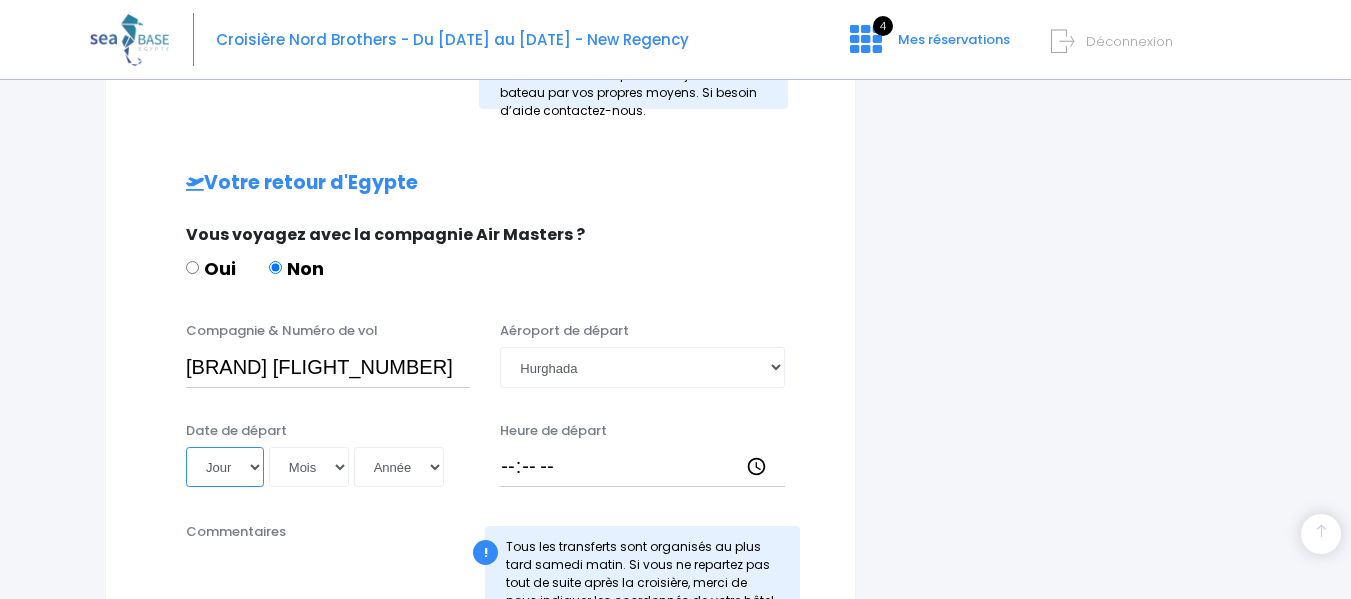 click on "Jour 01 02 03 04 05 06 07 08 09 10 11 12 13 14 15 16 17 18 19 20 21 22 23 24 25 26 27 28 29 30 31" at bounding box center [225, 467] 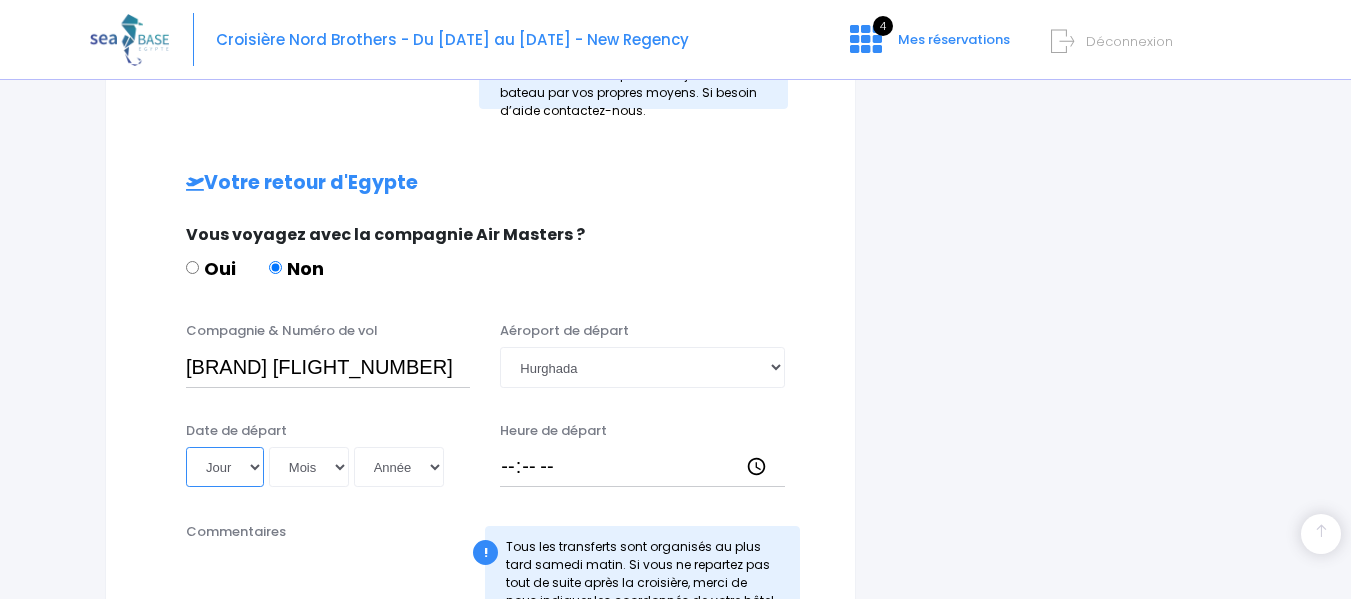 select on "25" 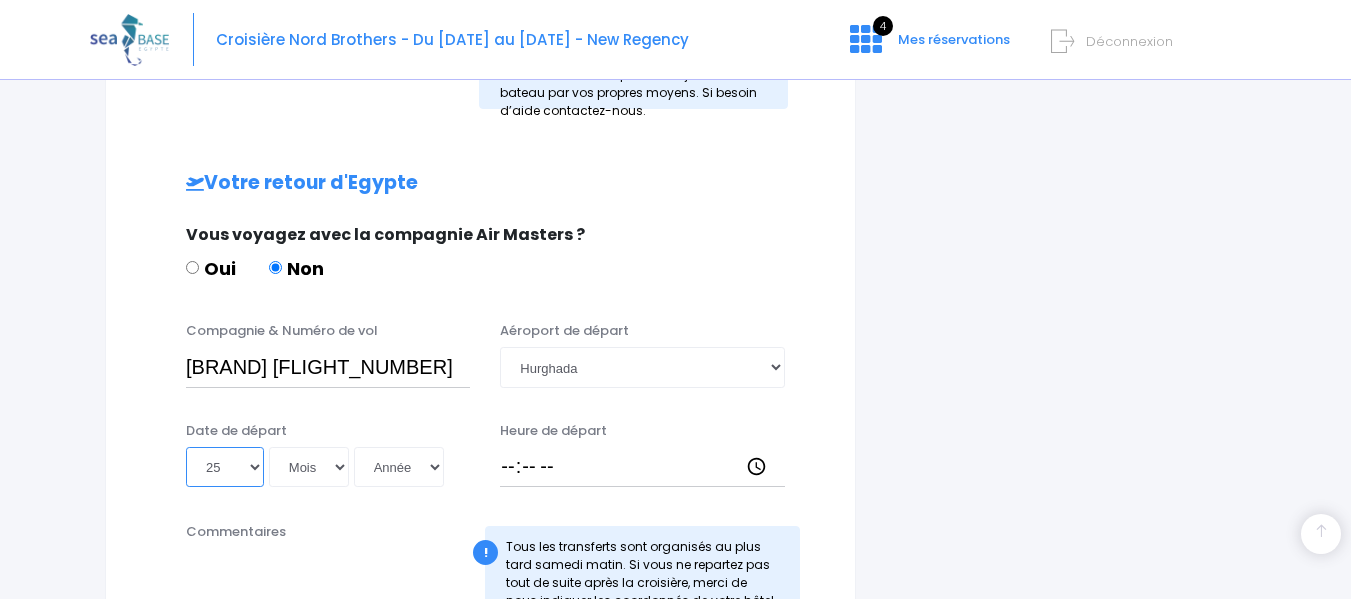 click on "Jour 01 02 03 04 05 06 07 08 09 10 11 12 13 14 15 16 17 18 19 20 21 22 23 24 25 26 27 28 29 30 31" at bounding box center [225, 467] 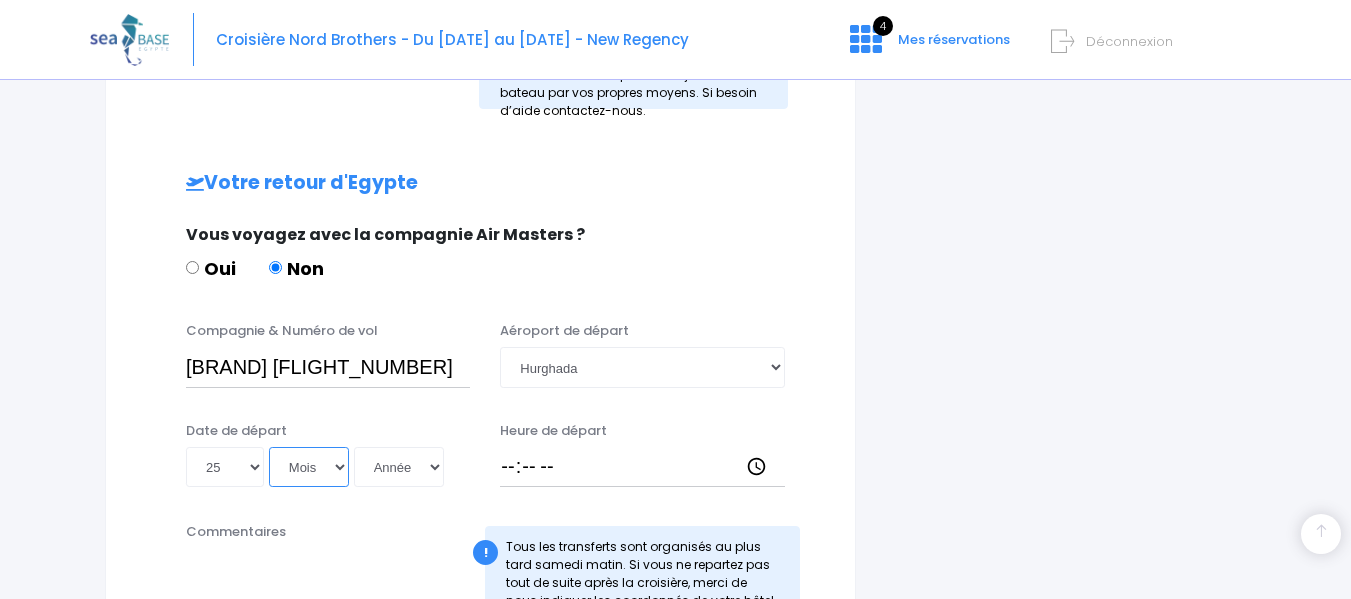click on "Mois 01 02 03 04 05 06 07 08 09 10 11 12" at bounding box center (309, 467) 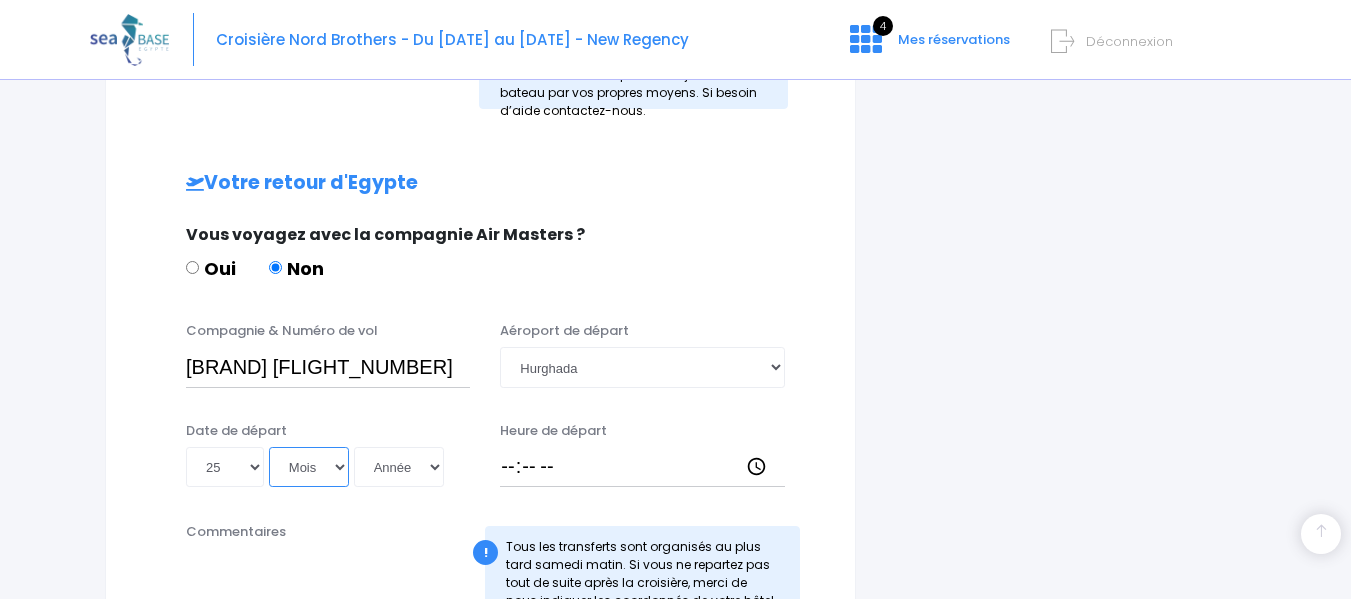 select on "10" 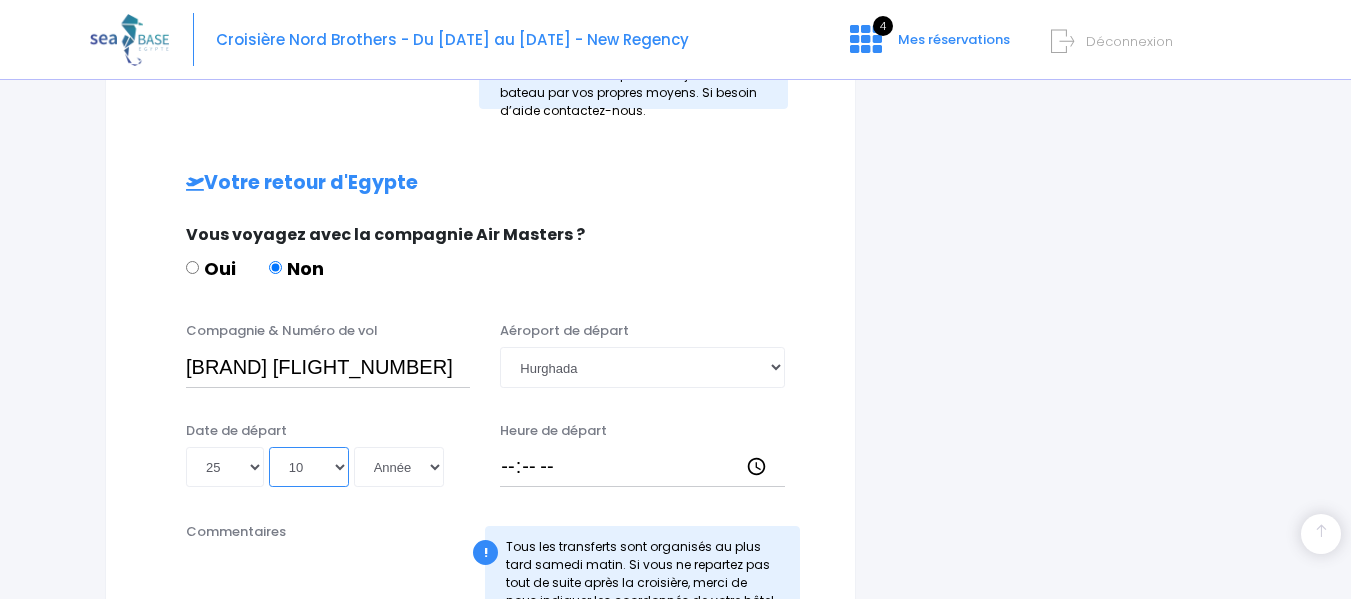 click on "Mois 01 02 03 04 05 06 07 08 09 10 11 12" at bounding box center [309, 467] 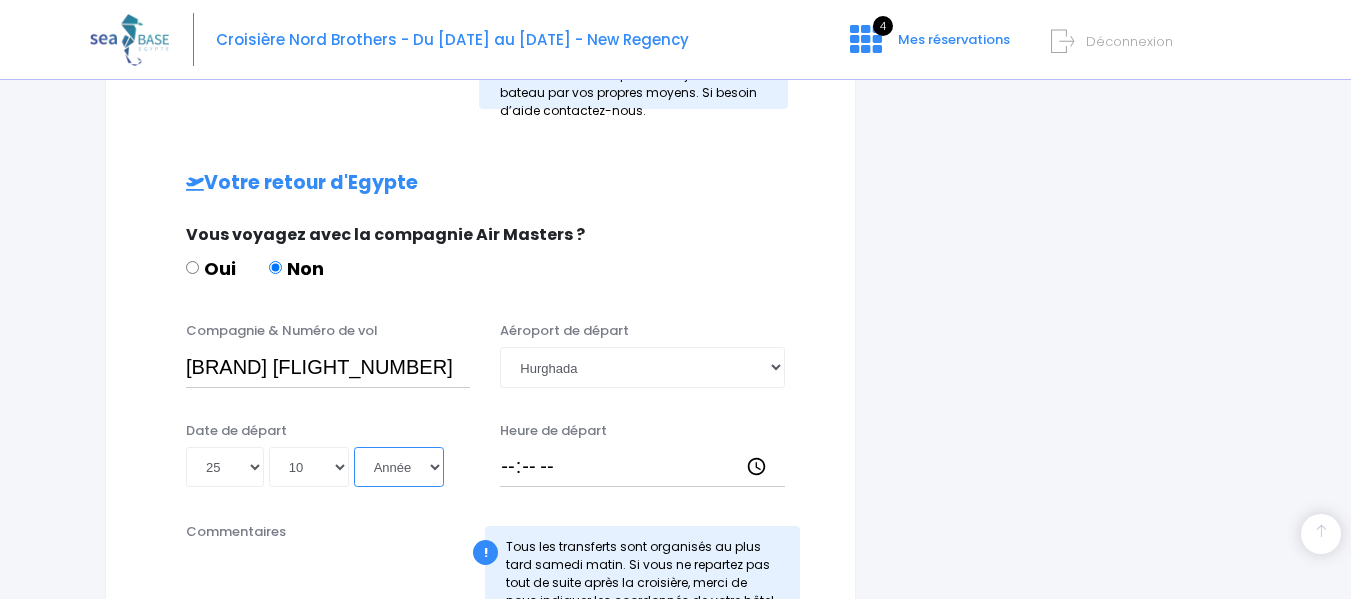 click on "Année 2045 2044 2043 2042 2041 2040 2039 2038 2037 2036 2035 2034 2033 2032 2031 2030 2029 2028 2027 2026 2025 2024 2023 2022 2021 2020 2019 2018 2017 2016 2015 2014 2013 2012 2011 2010 2009 2008 2007 2006 2005 2004 2003 2002 2001 2000 1999 1998 1997 1996 1995 1994 1993 1992 1991 1990 1989 1988 1987 1986 1985 1984 1983 1982 1981 1980 1979 1978 1977 1976 1975 1974 1973 1972 1971 1970 1969 1968 1967 1966 1965 1964 1963 1962 1961 1960 1959 1958 1957 1956 1955 1954 1953 1952 1951 1950 1949 1948 1947 1946 1945 1944 1943 1942 1941 1940 1939 1938 1937 1936 1935 1934 1933 1932 1931 1930 1929 1928 1927 1926 1925 1924 1923 1922 1921 1920 1919 1918 1917 1916 1915 1914 1913 1912 1911 1910 1909 1908 1907 1906 1905 1904 1903 1902 1901 1900" at bounding box center [399, 467] 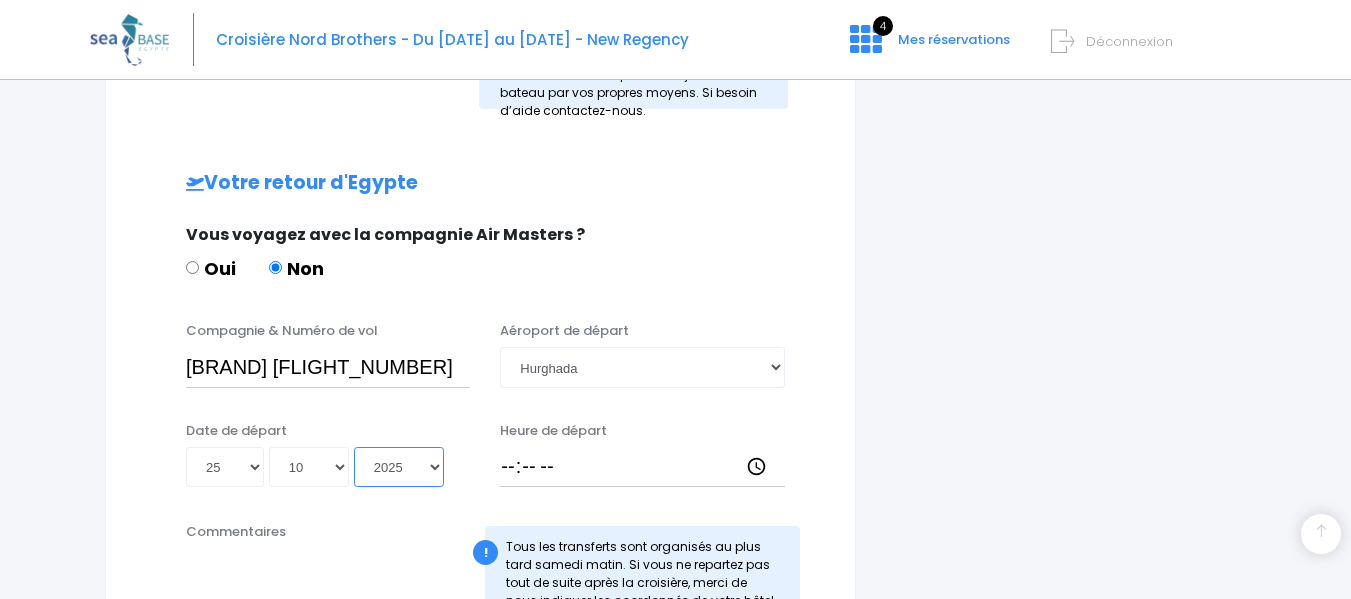 click on "Année 2045 2044 2043 2042 2041 2040 2039 2038 2037 2036 2035 2034 2033 2032 2031 2030 2029 2028 2027 2026 2025 2024 2023 2022 2021 2020 2019 2018 2017 2016 2015 2014 2013 2012 2011 2010 2009 2008 2007 2006 2005 2004 2003 2002 2001 2000 1999 1998 1997 1996 1995 1994 1993 1992 1991 1990 1989 1988 1987 1986 1985 1984 1983 1982 1981 1980 1979 1978 1977 1976 1975 1974 1973 1972 1971 1970 1969 1968 1967 1966 1965 1964 1963 1962 1961 1960 1959 1958 1957 1956 1955 1954 1953 1952 1951 1950 1949 1948 1947 1946 1945 1944 1943 1942 1941 1940 1939 1938 1937 1936 1935 1934 1933 1932 1931 1930 1929 1928 1927 1926 1925 1924 1923 1922 1921 1920 1919 1918 1917 1916 1915 1914 1913 1912 1911 1910 1909 1908 1907 1906 1905 1904 1903 1902 1901 1900" at bounding box center [399, 467] 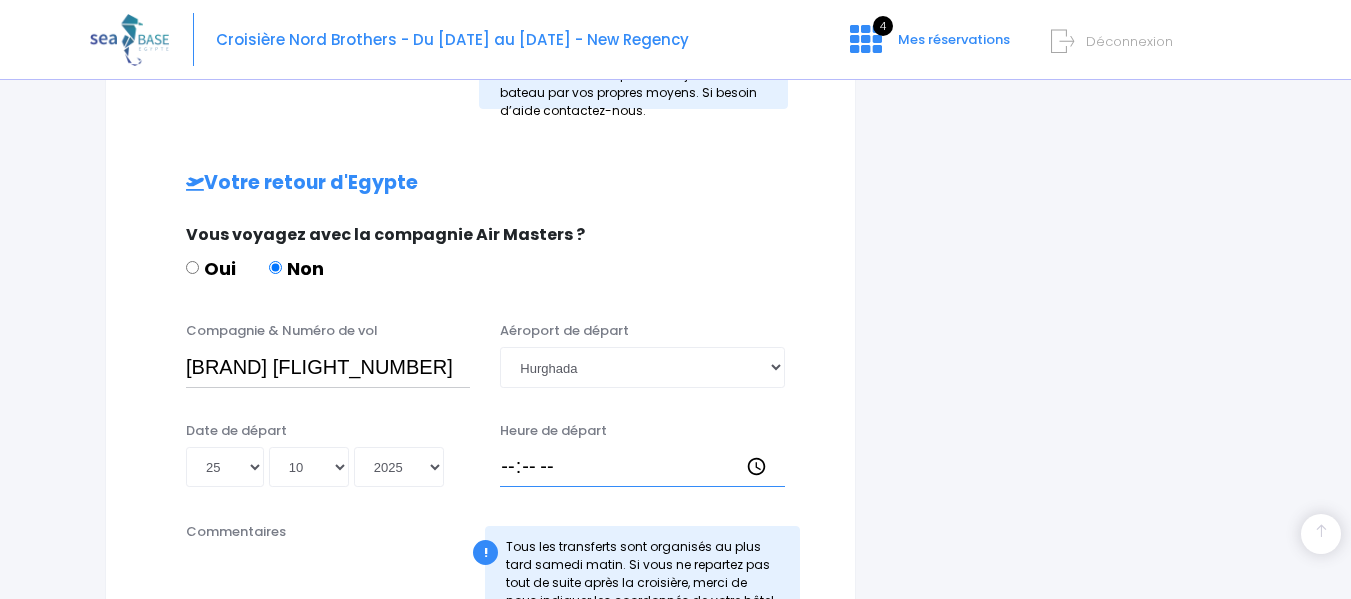 click on "Heure de départ" at bounding box center [642, 467] 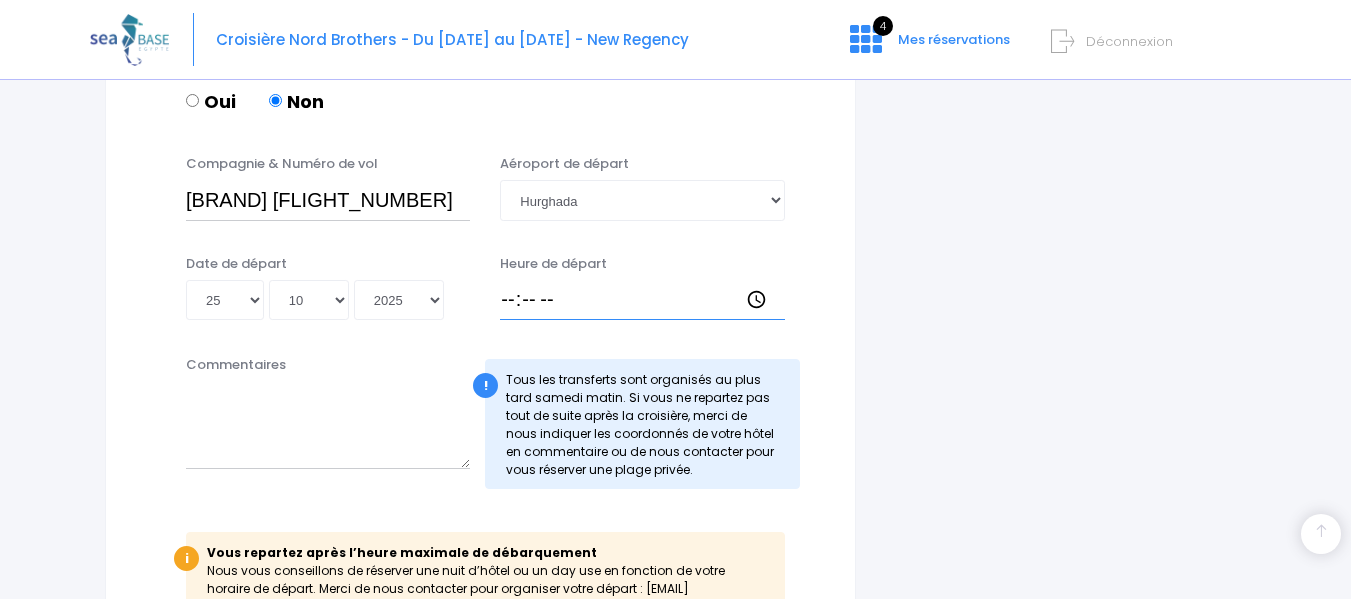 scroll, scrollTop: 1060, scrollLeft: 0, axis: vertical 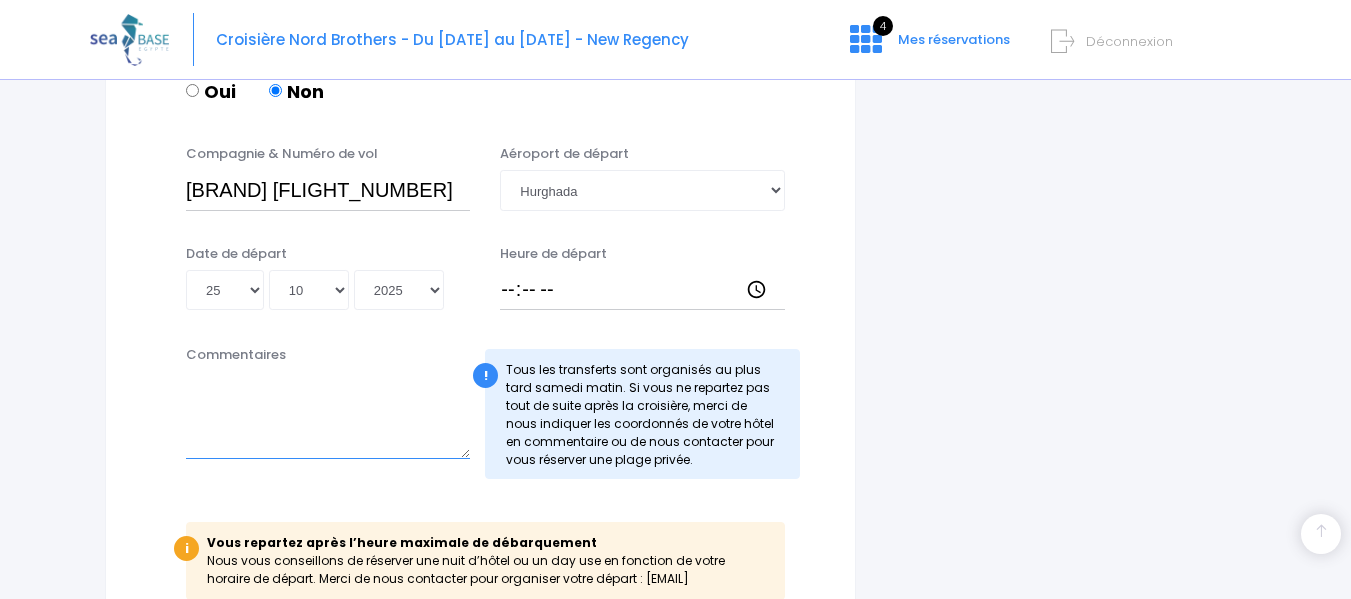 click on "Commentaires" at bounding box center (328, 415) 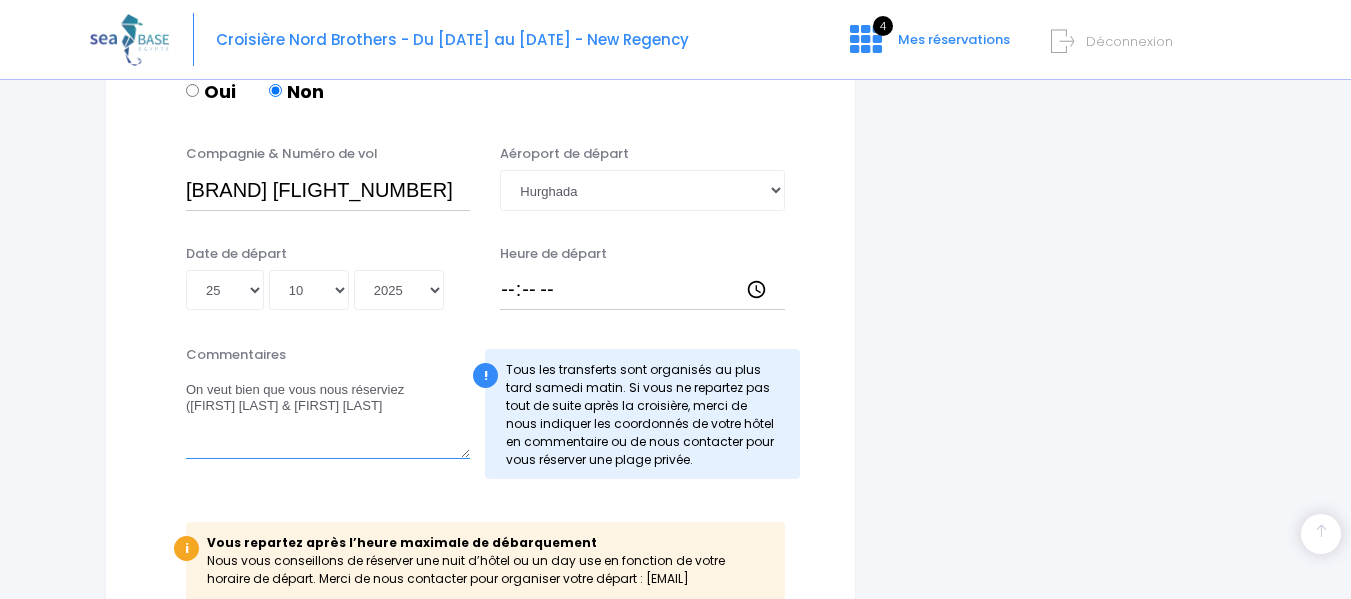 click on "On veut bien que vous nous réserviez (philippe ROUSSEAU & Catherine HERVE" at bounding box center (328, 415) 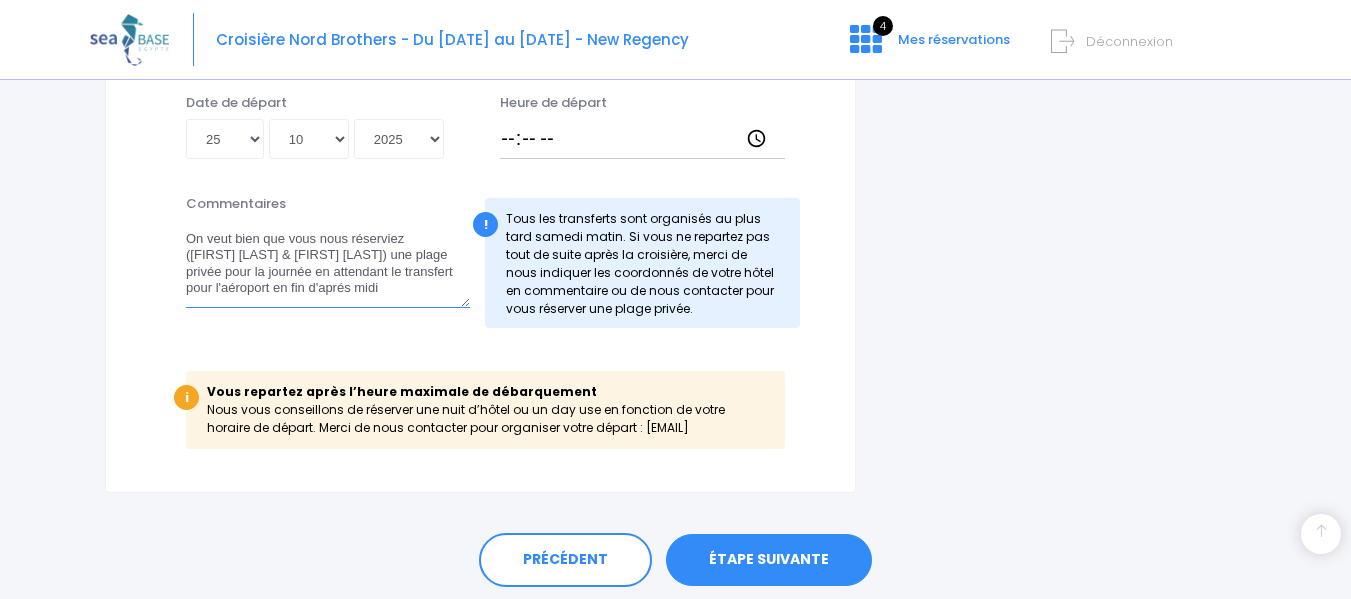 scroll, scrollTop: 1217, scrollLeft: 0, axis: vertical 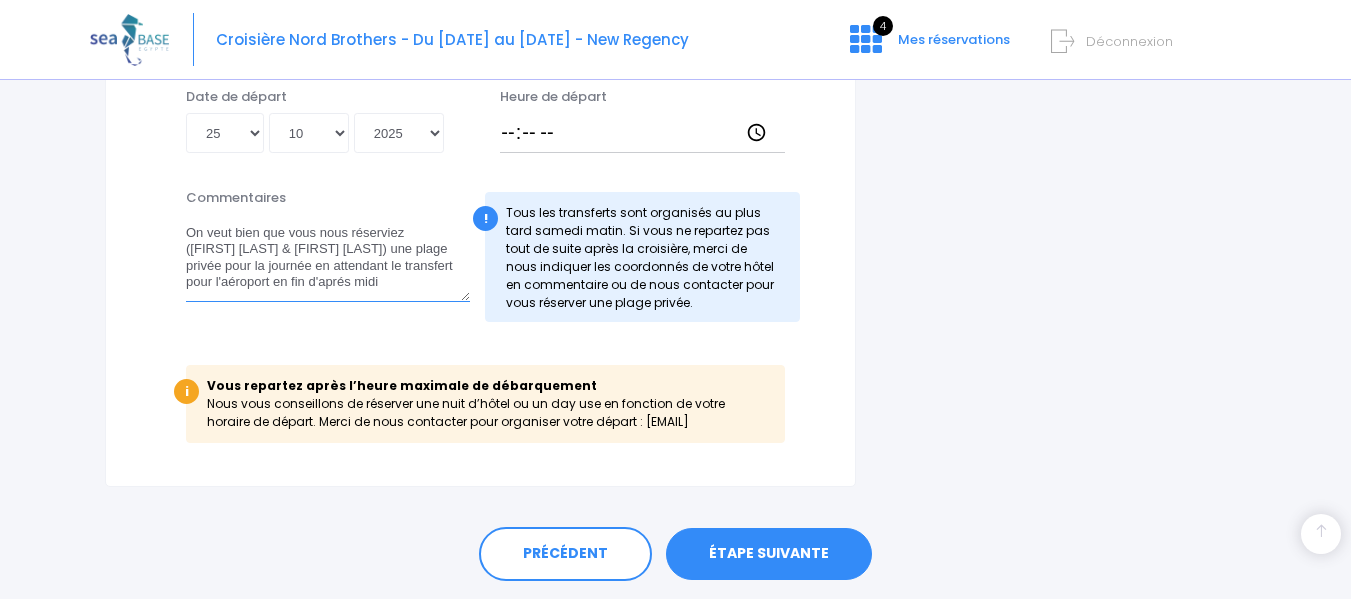 type on "On veut bien que vous nous réserviez (Philippe ROUSSEAU & Catherine HERVE) une plage privée pour la journée en attendant le transfert pour l'aéroport en fin d'aprés midi" 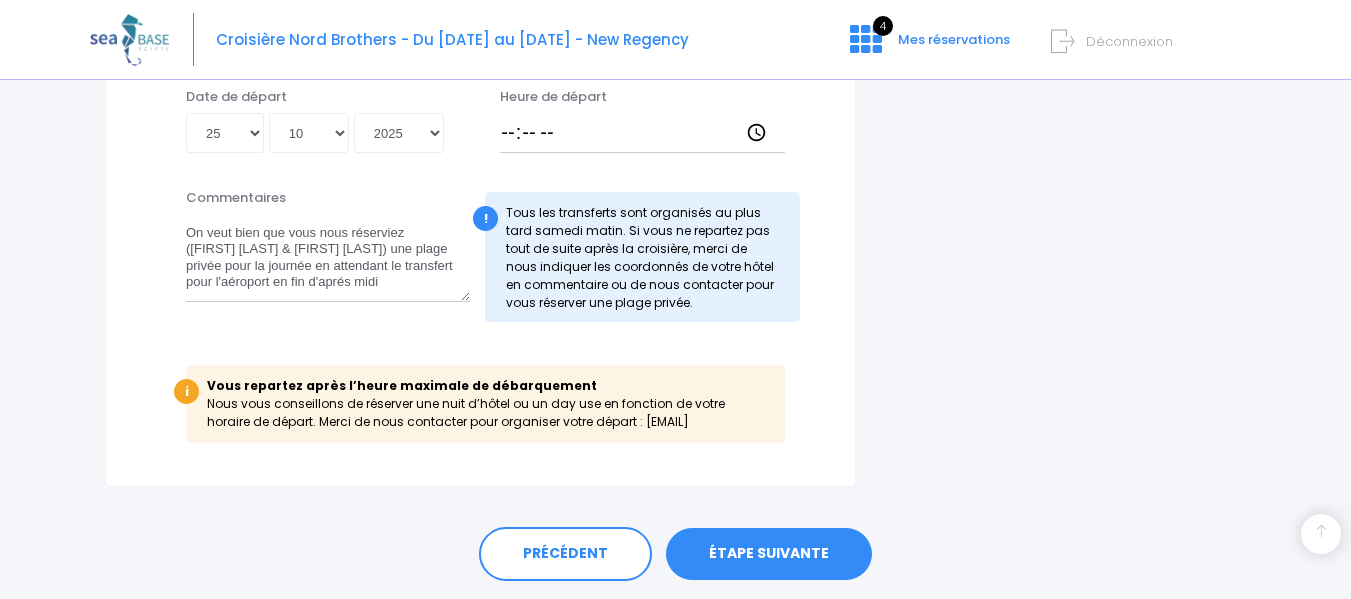 click on "ÉTAPE SUIVANTE" at bounding box center (769, 554) 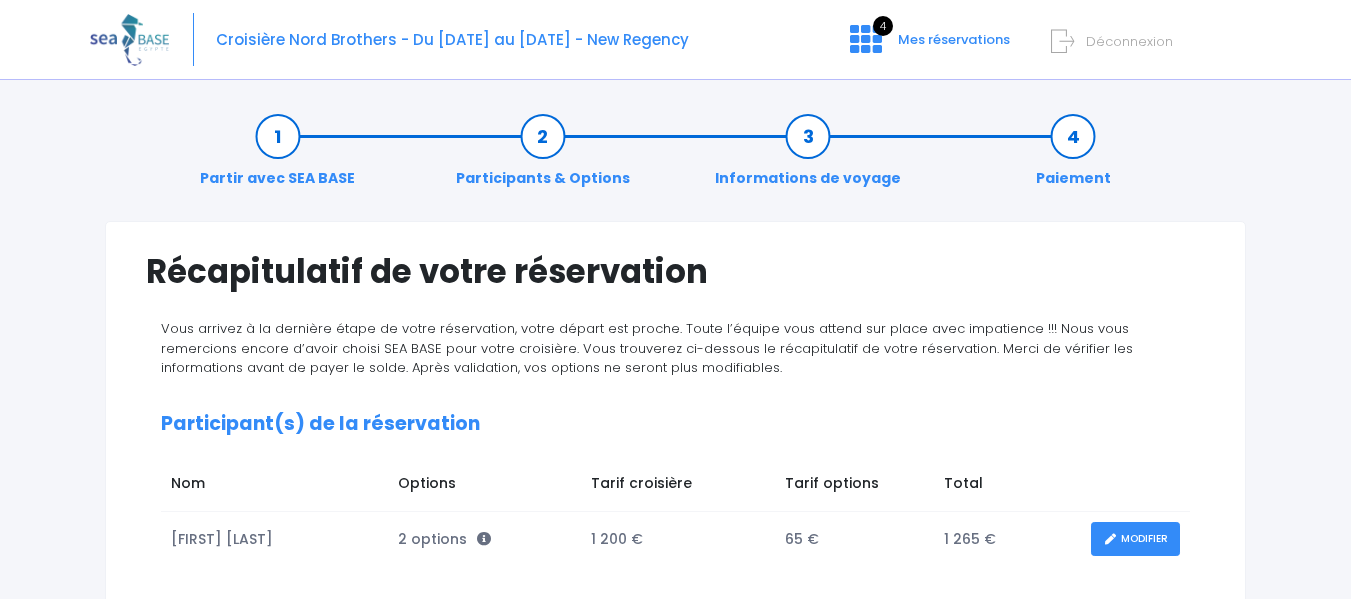 scroll, scrollTop: 0, scrollLeft: 0, axis: both 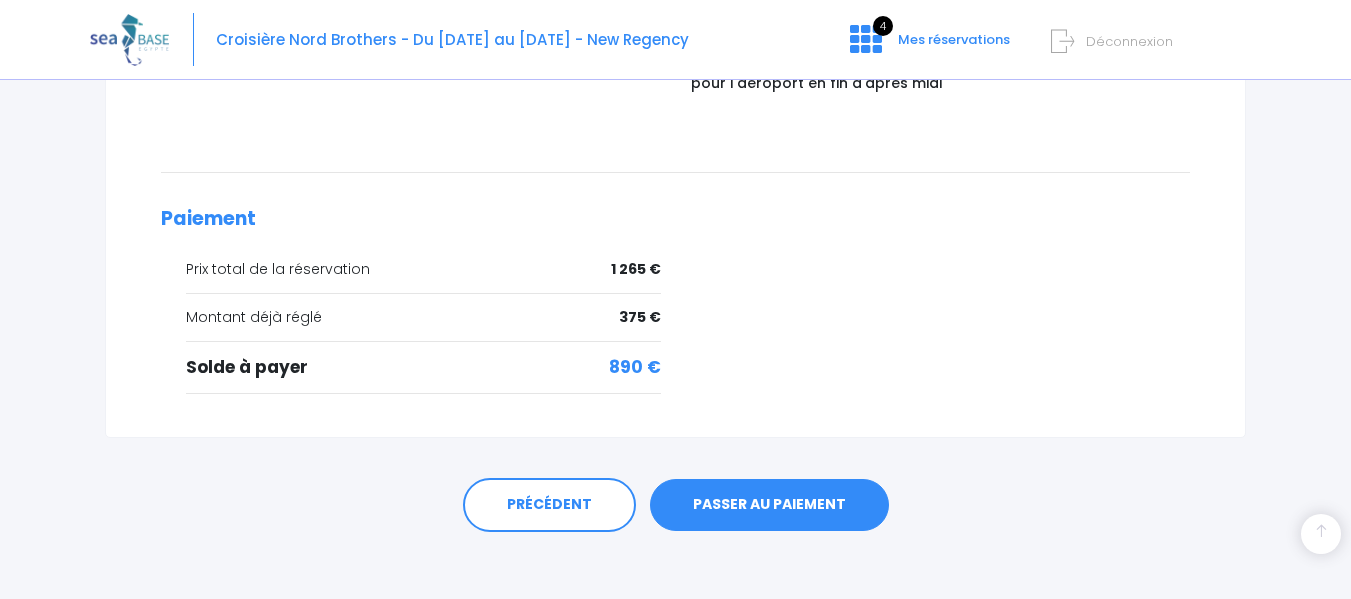 click on "PASSER AU PAIEMENT" at bounding box center (769, 505) 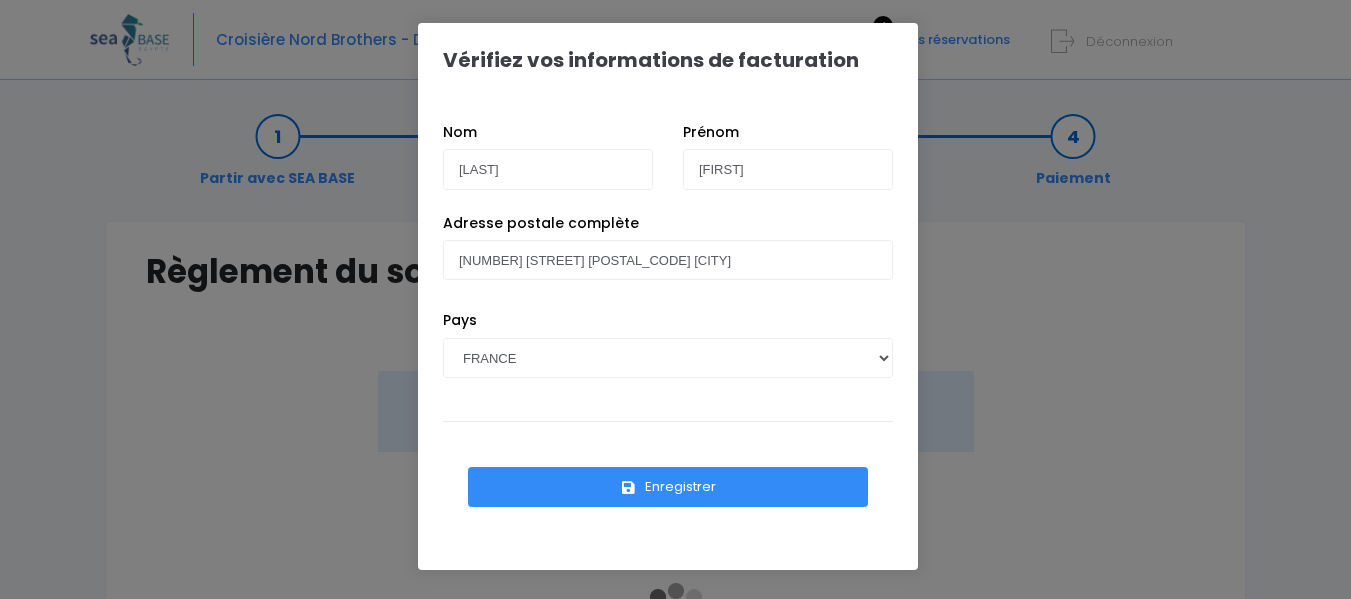scroll, scrollTop: 0, scrollLeft: 0, axis: both 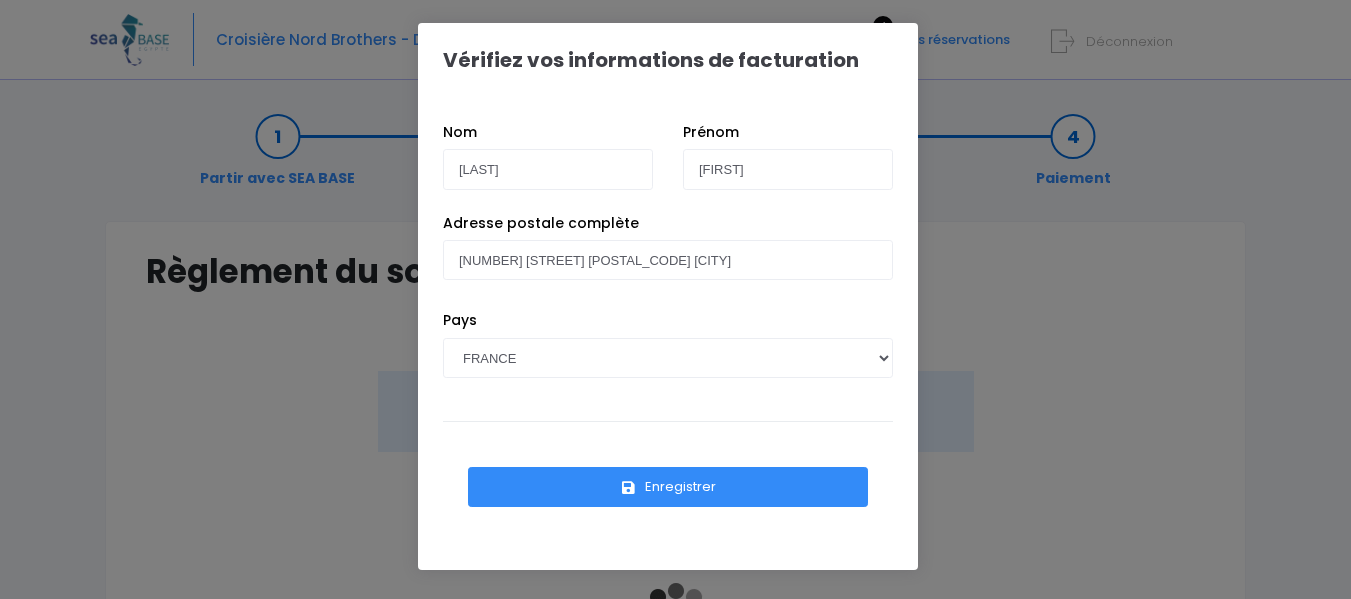 click on "Enregistrer" at bounding box center (668, 487) 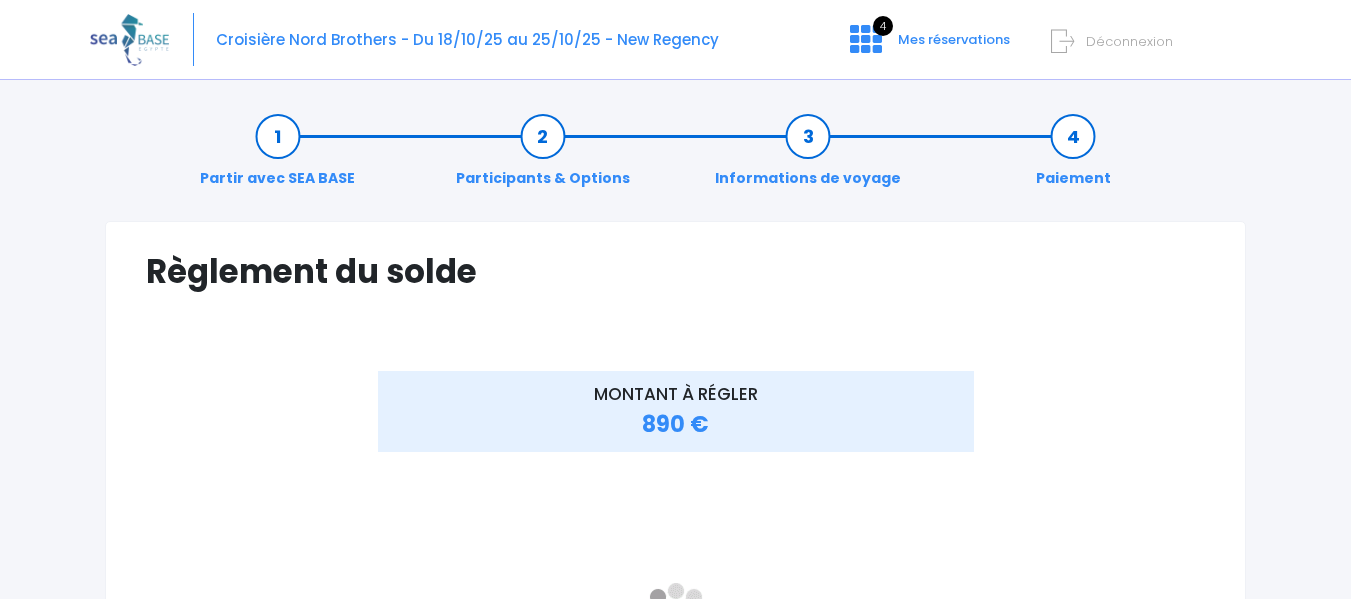 scroll, scrollTop: 0, scrollLeft: 0, axis: both 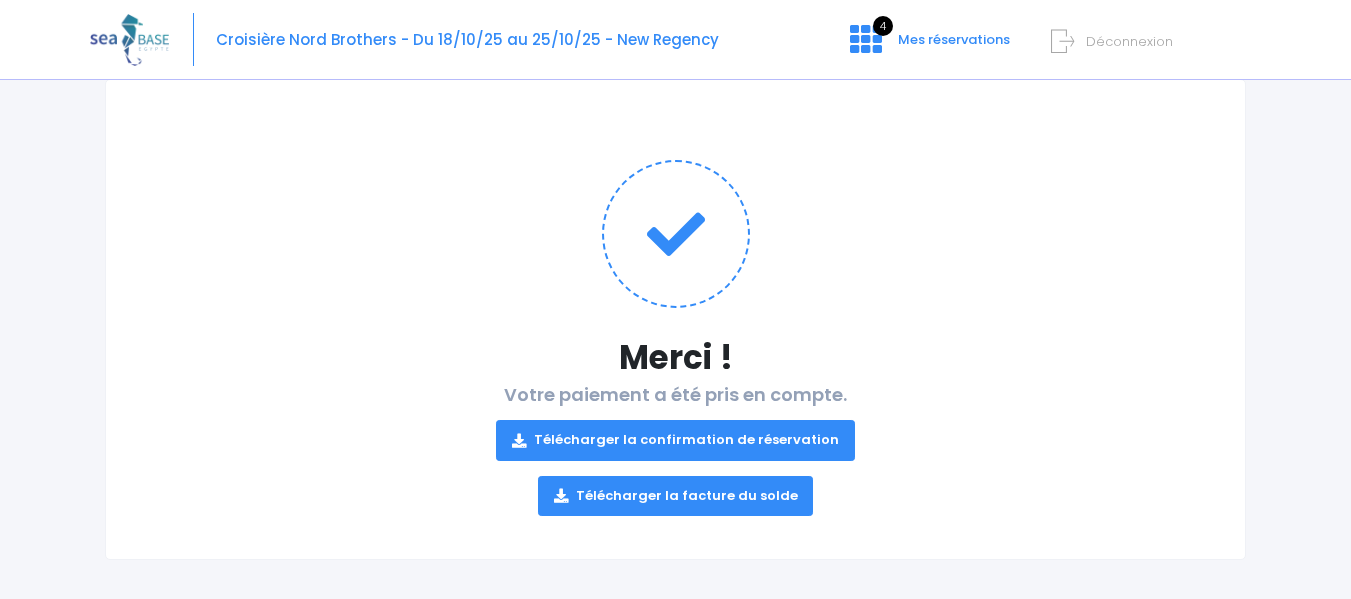 click on "Télécharger la facture du solde" at bounding box center (676, 496) 